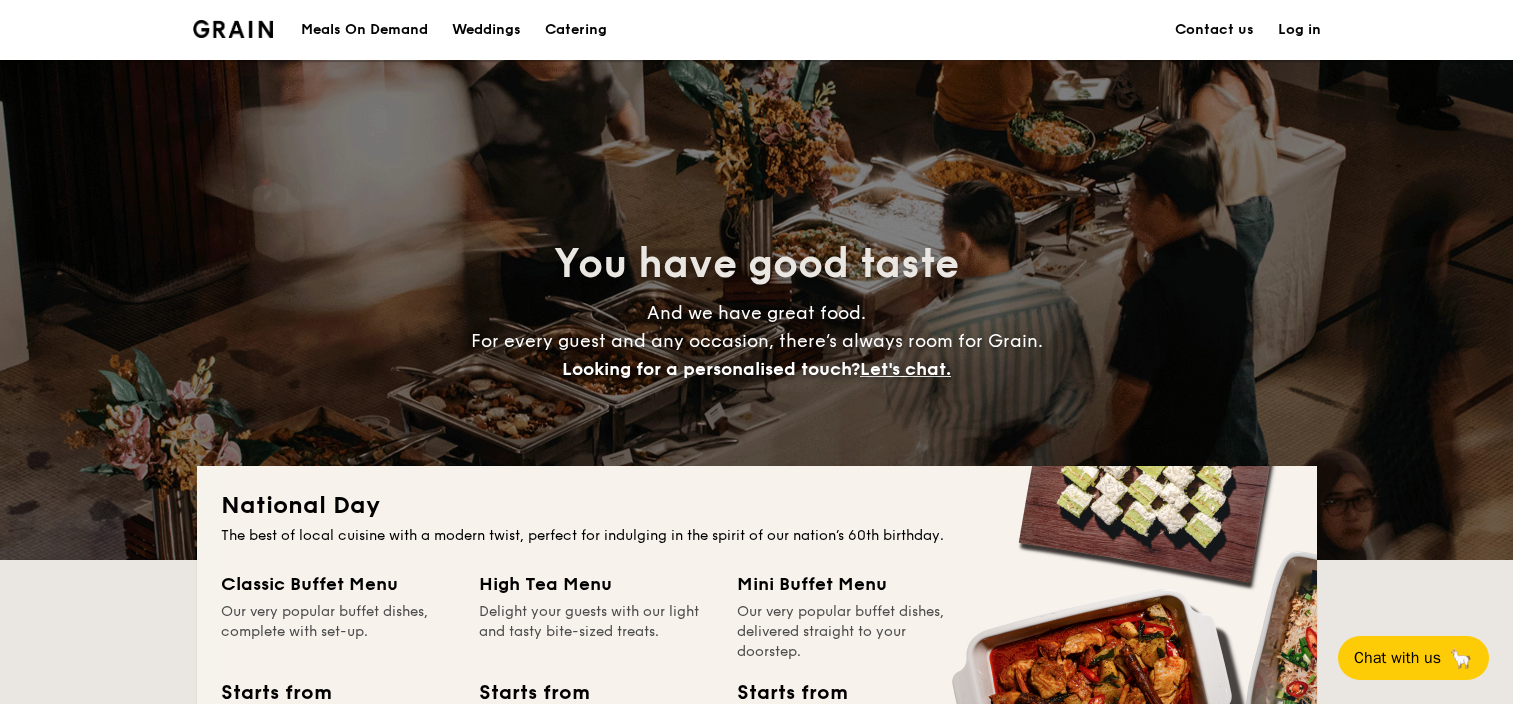 scroll, scrollTop: 0, scrollLeft: 0, axis: both 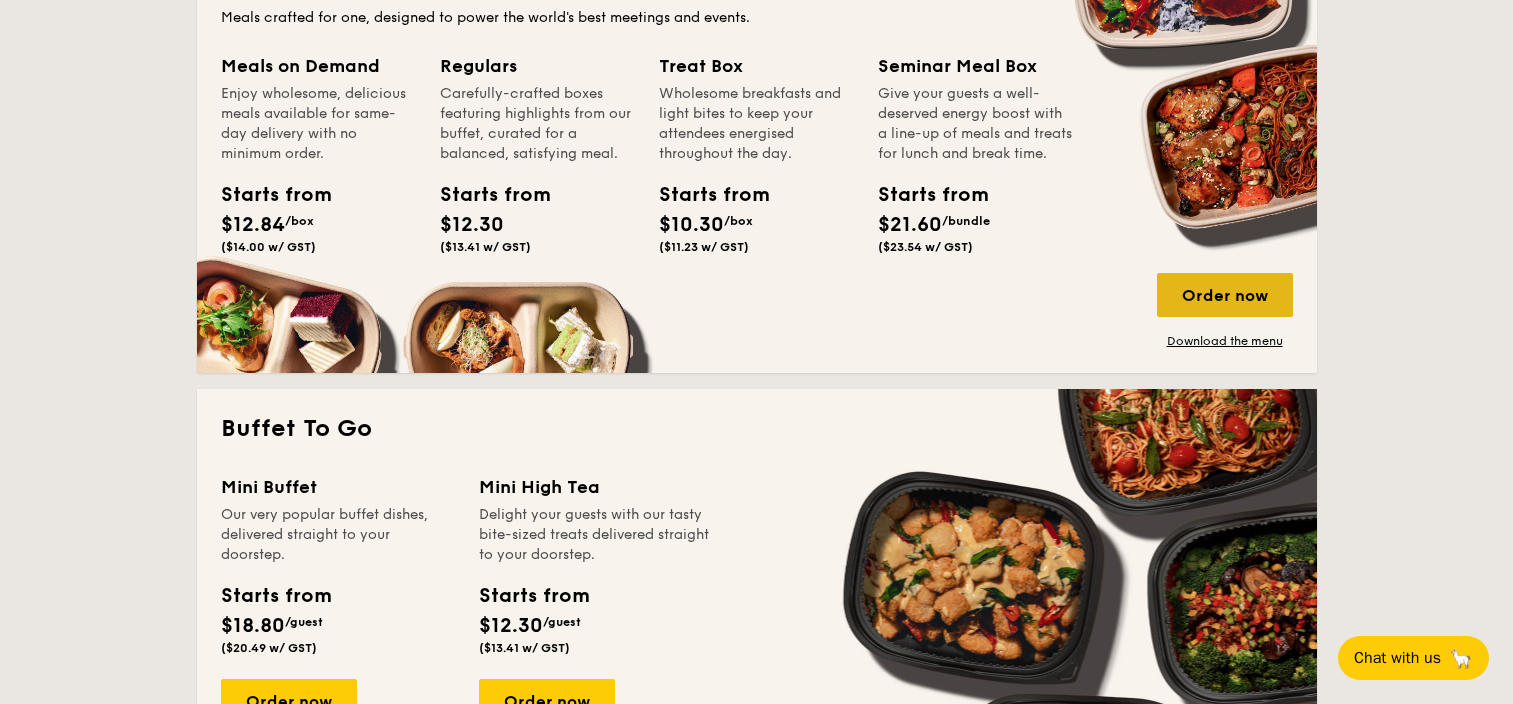 click on "Order now" at bounding box center (1225, 295) 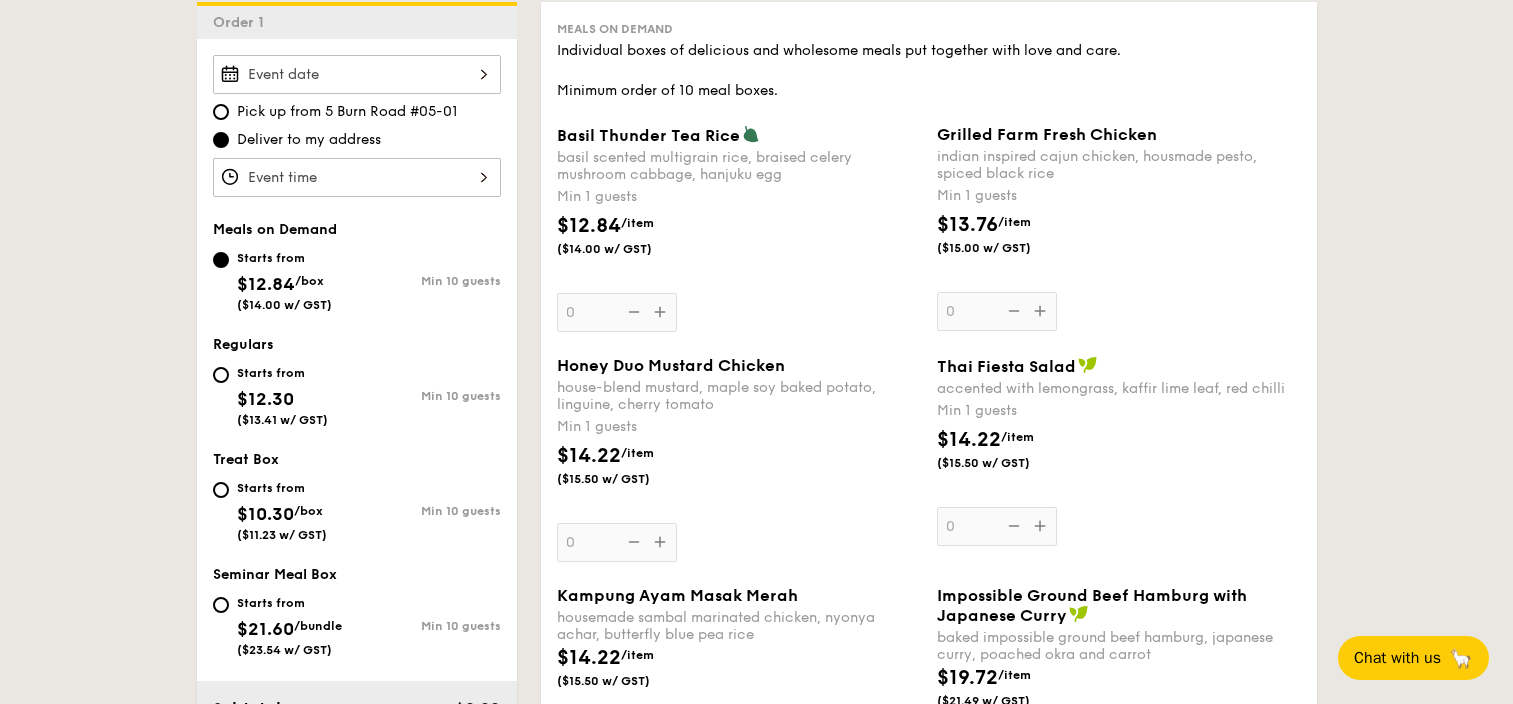 scroll, scrollTop: 500, scrollLeft: 0, axis: vertical 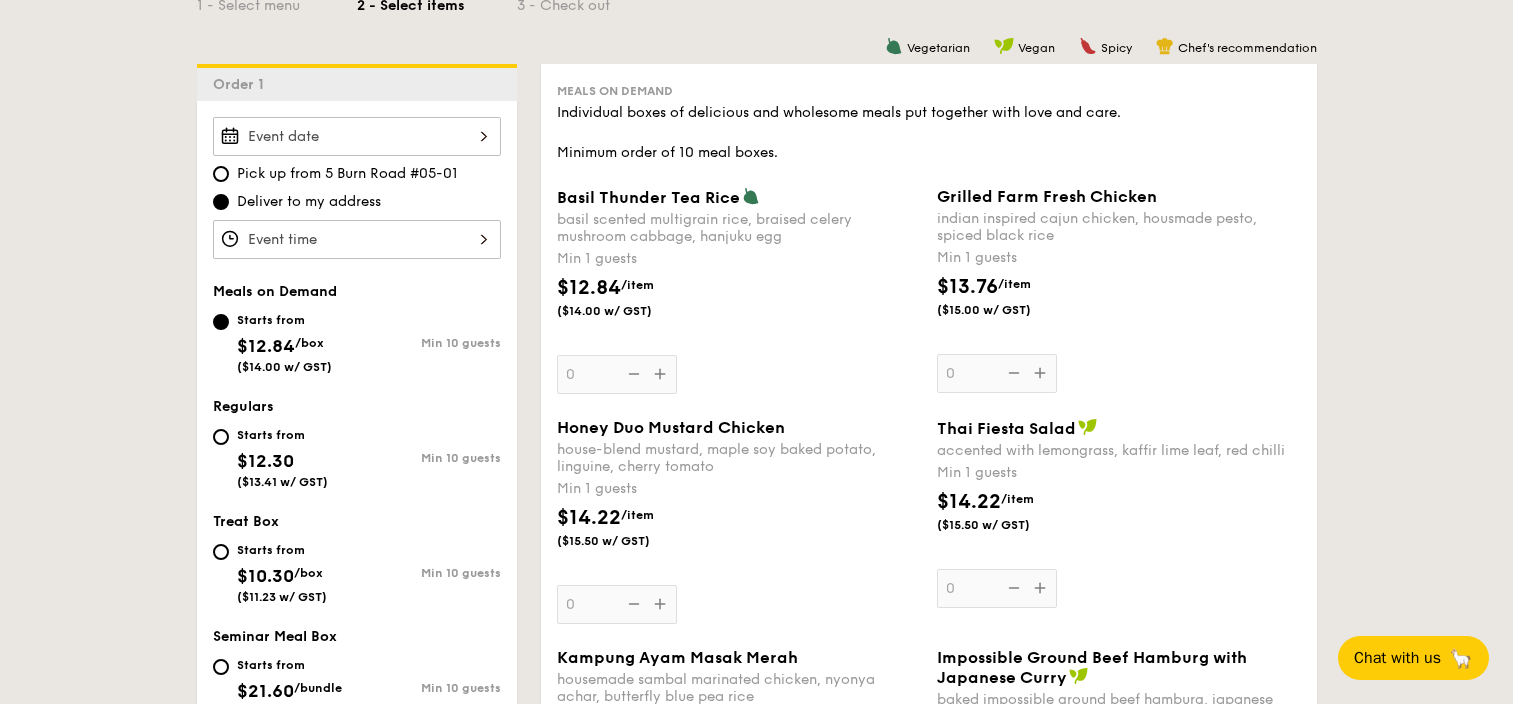 click on "Basil Thunder Tea Rice basil scented multigrain rice, braised celery mushroom cabbage, hanjuku egg
Min 1 guests
$12.84
/item
($14.00 w/ GST)
0" at bounding box center [357, 136] 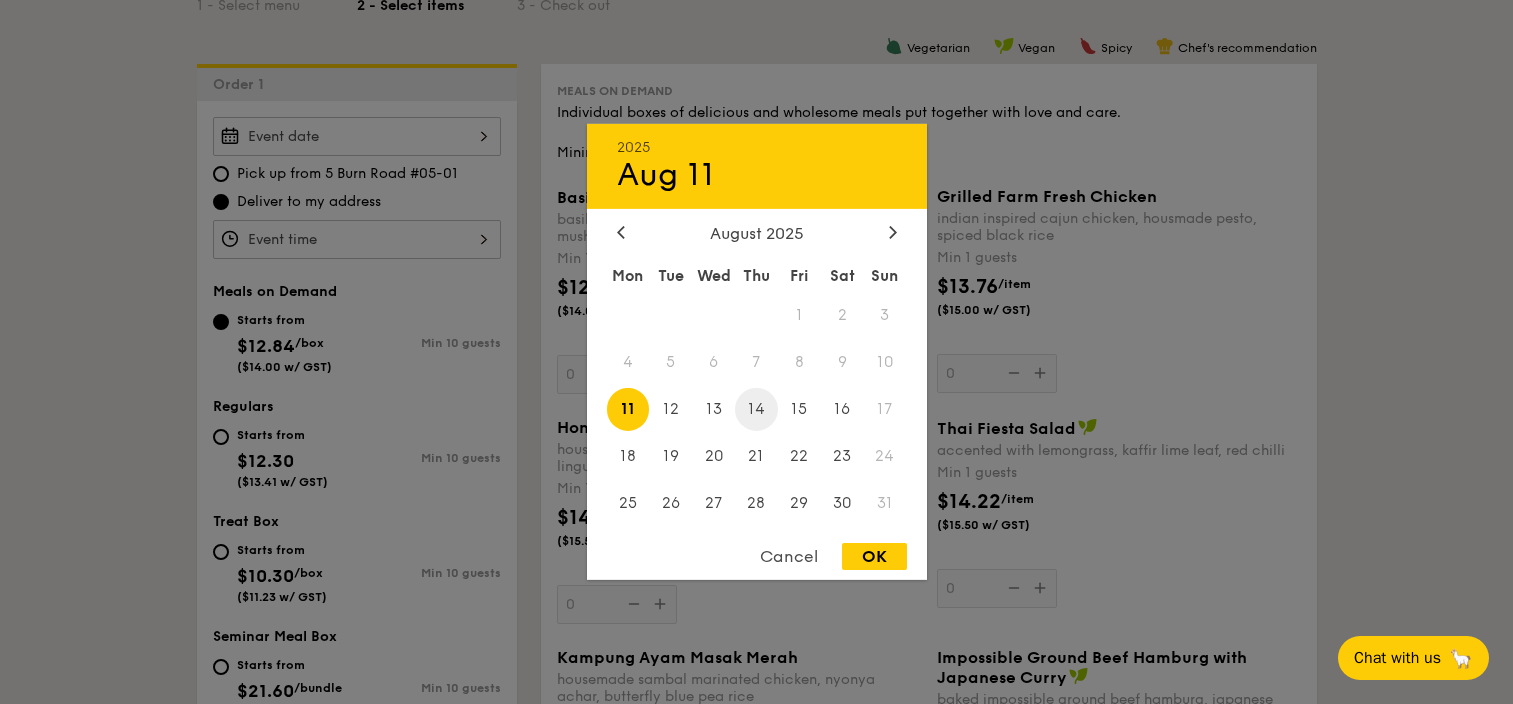 click on "14" at bounding box center [756, 409] 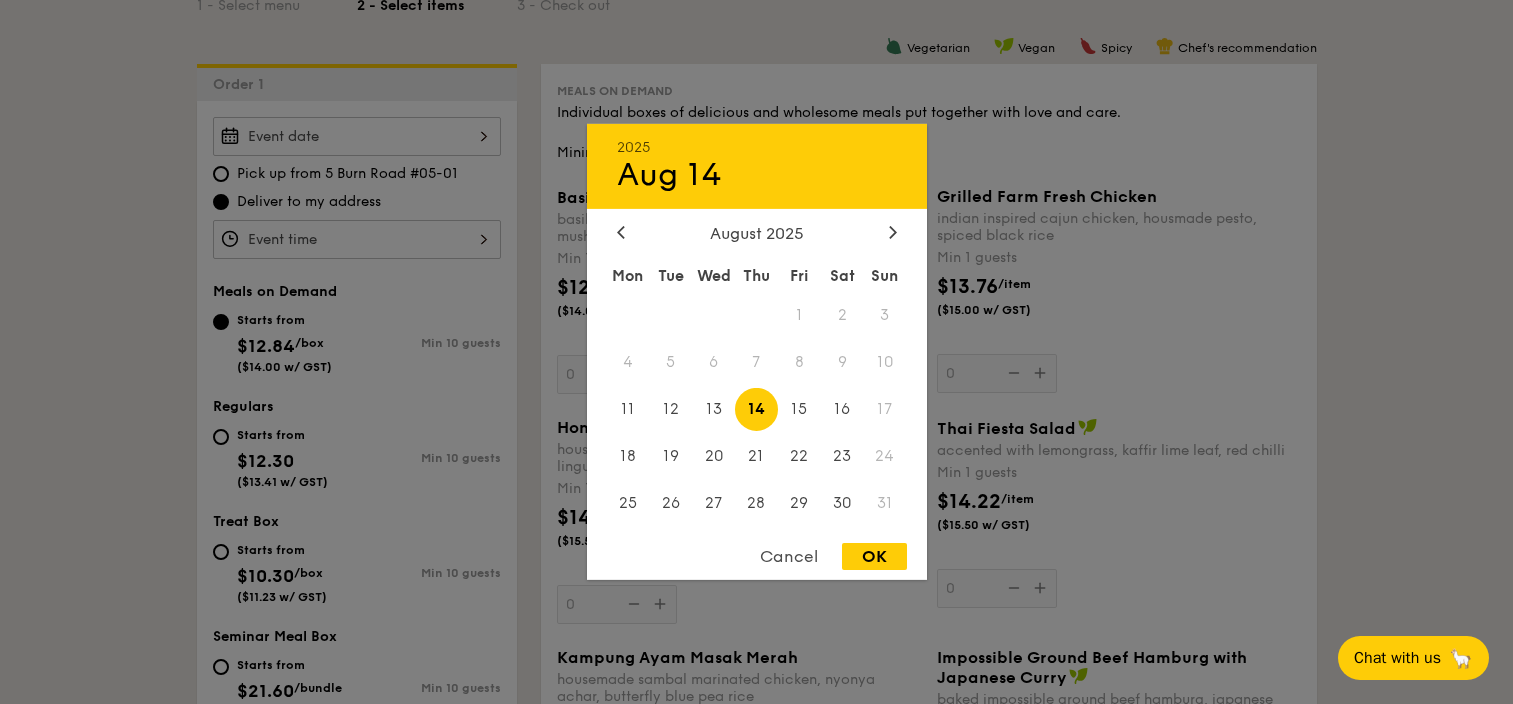 click on "OK" at bounding box center (874, 556) 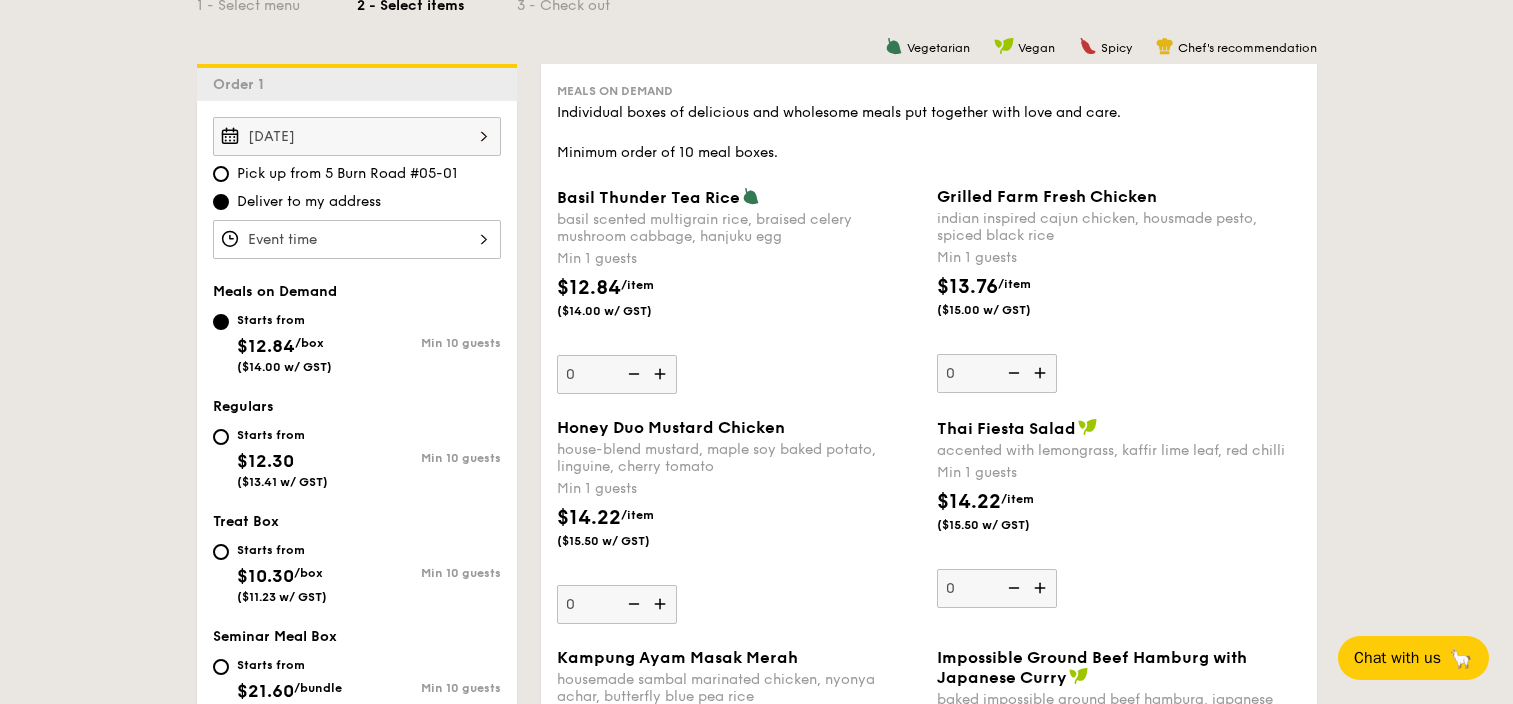 click on "Basil Thunder Tea Rice basil scented multigrain rice, braised celery mushroom cabbage, hanjuku egg
Min 1 guests
$12.84
/item
($14.00 w/ GST)
0" at bounding box center (357, 239) 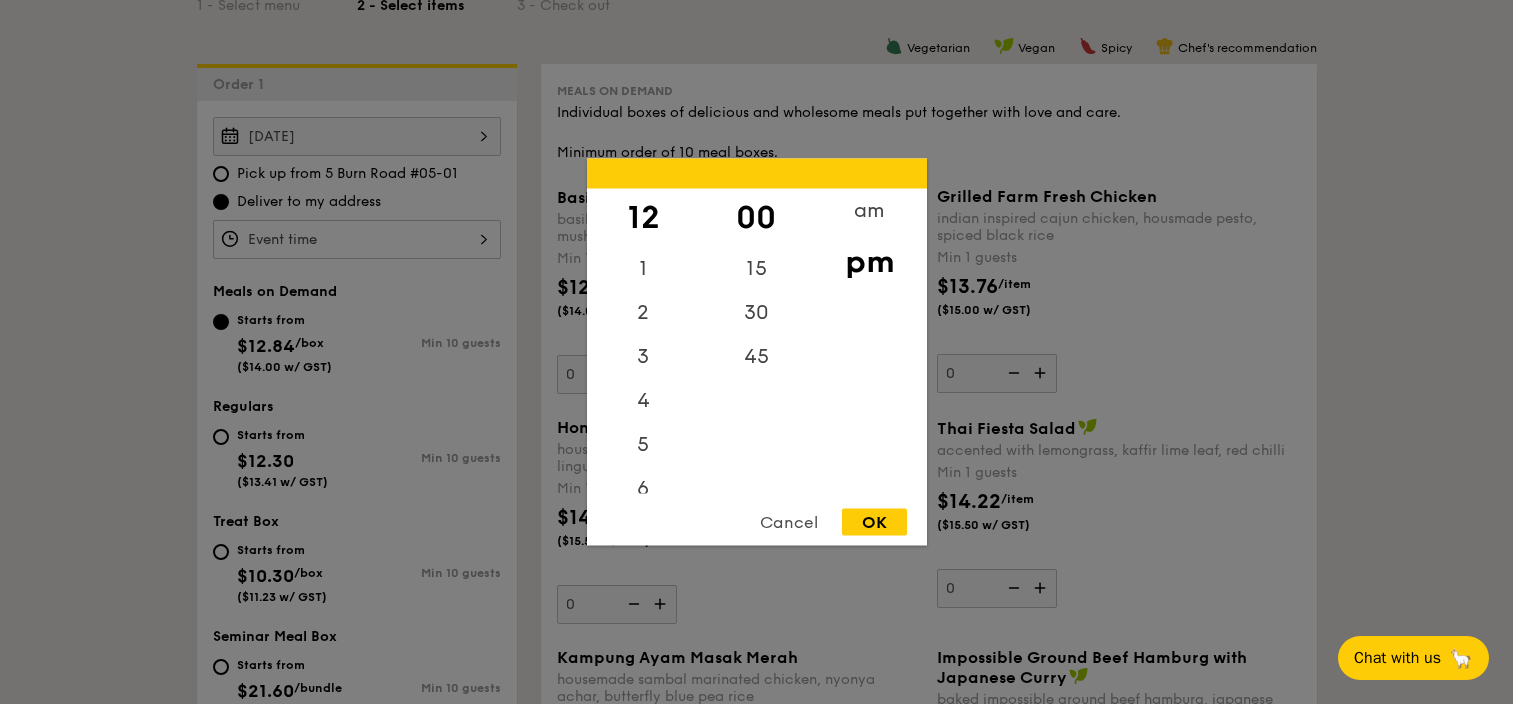 click on "Cancel" at bounding box center (789, 522) 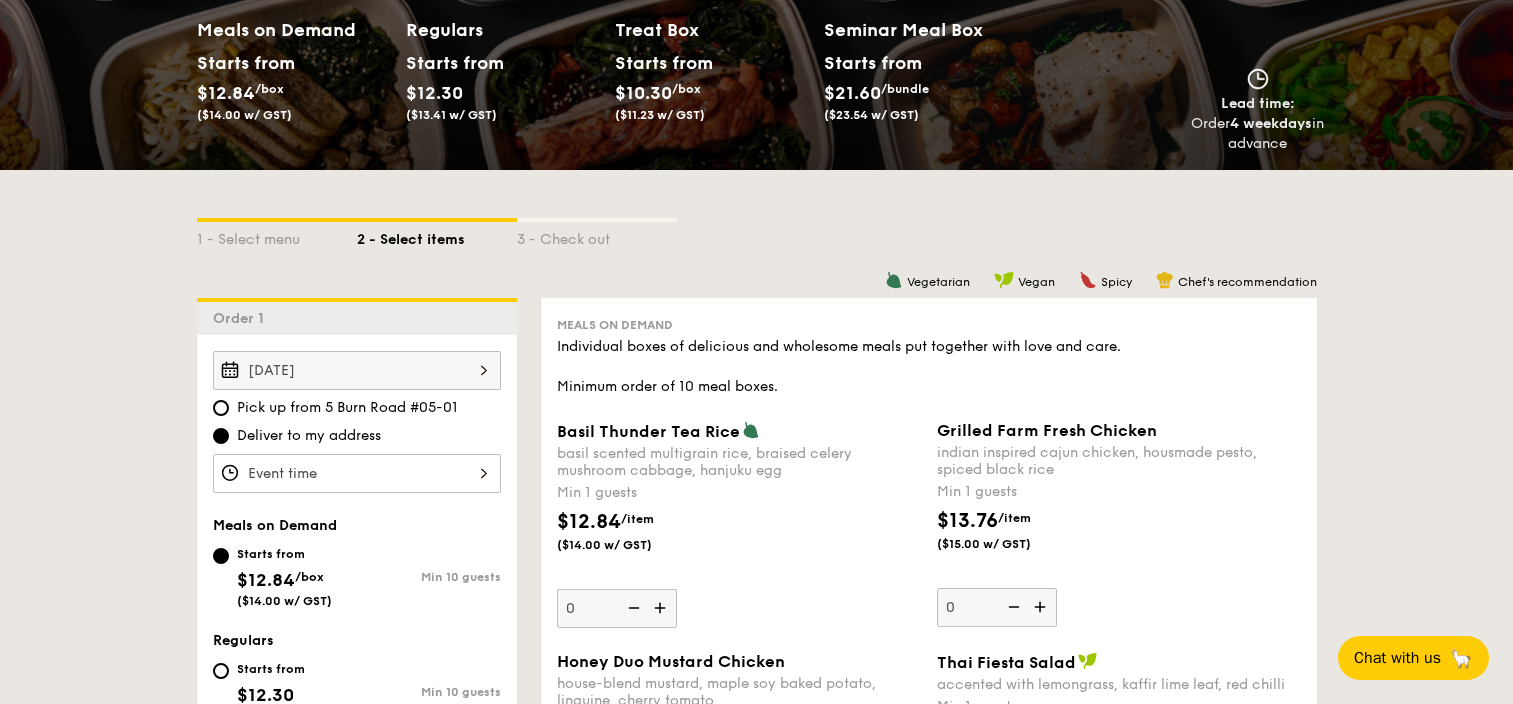scroll, scrollTop: 400, scrollLeft: 0, axis: vertical 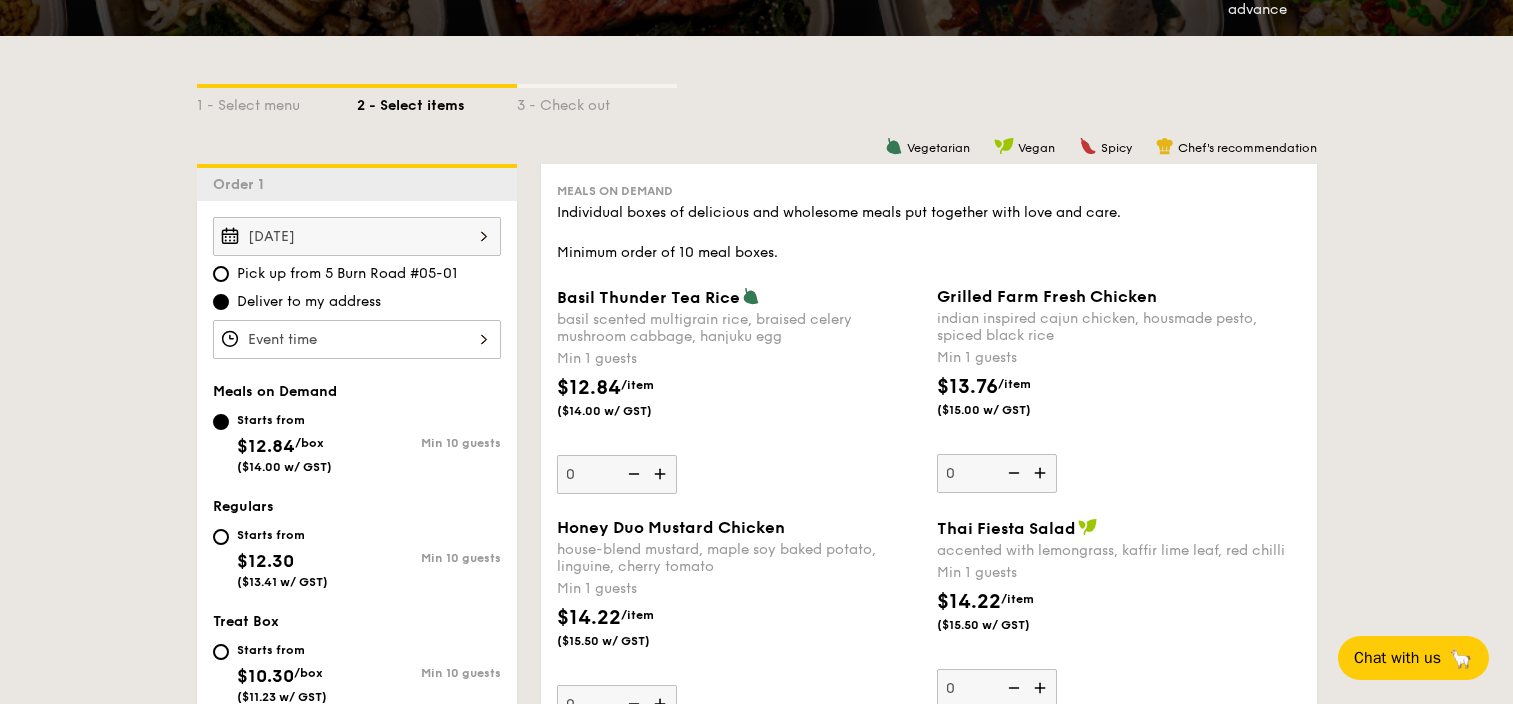 click on "Deliver to my address" at bounding box center [309, 302] 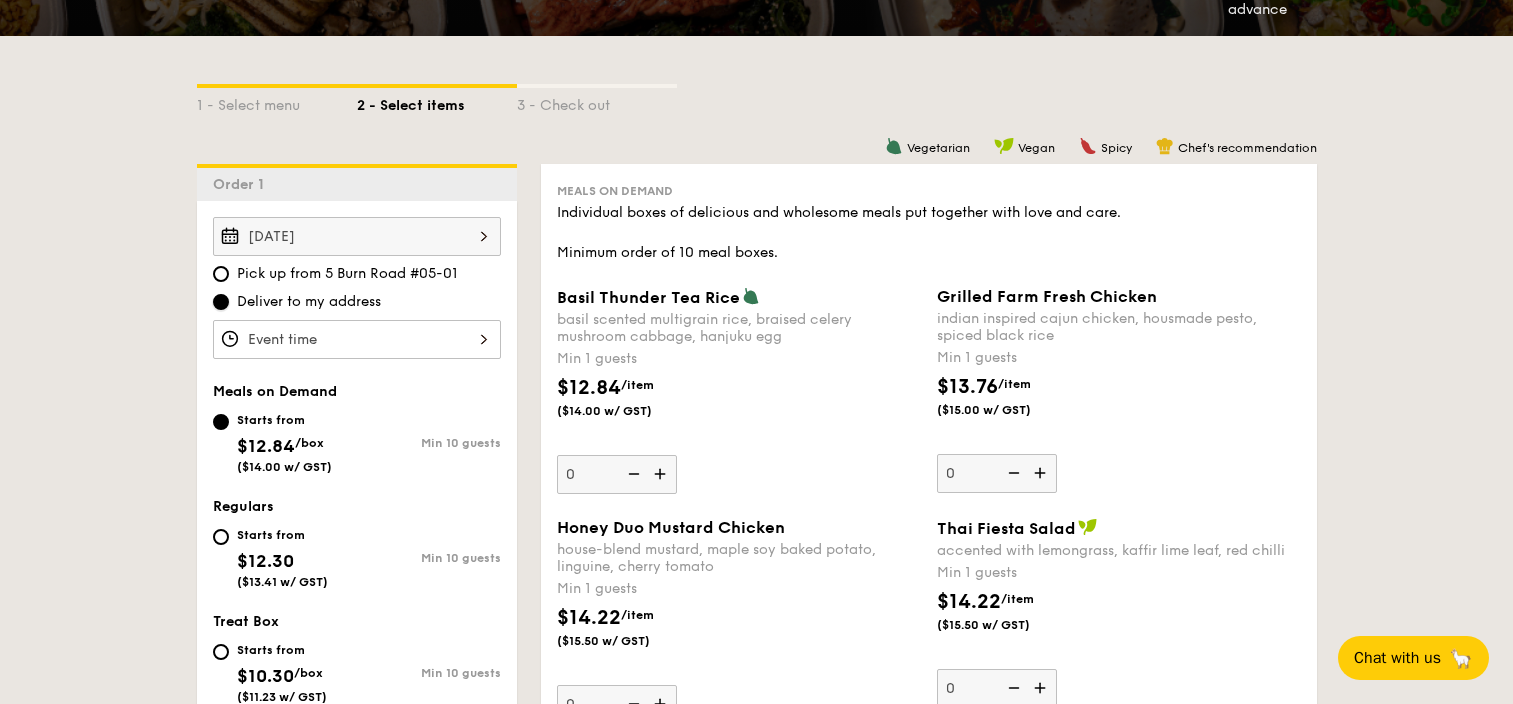 click on "Deliver to my address" at bounding box center (221, 302) 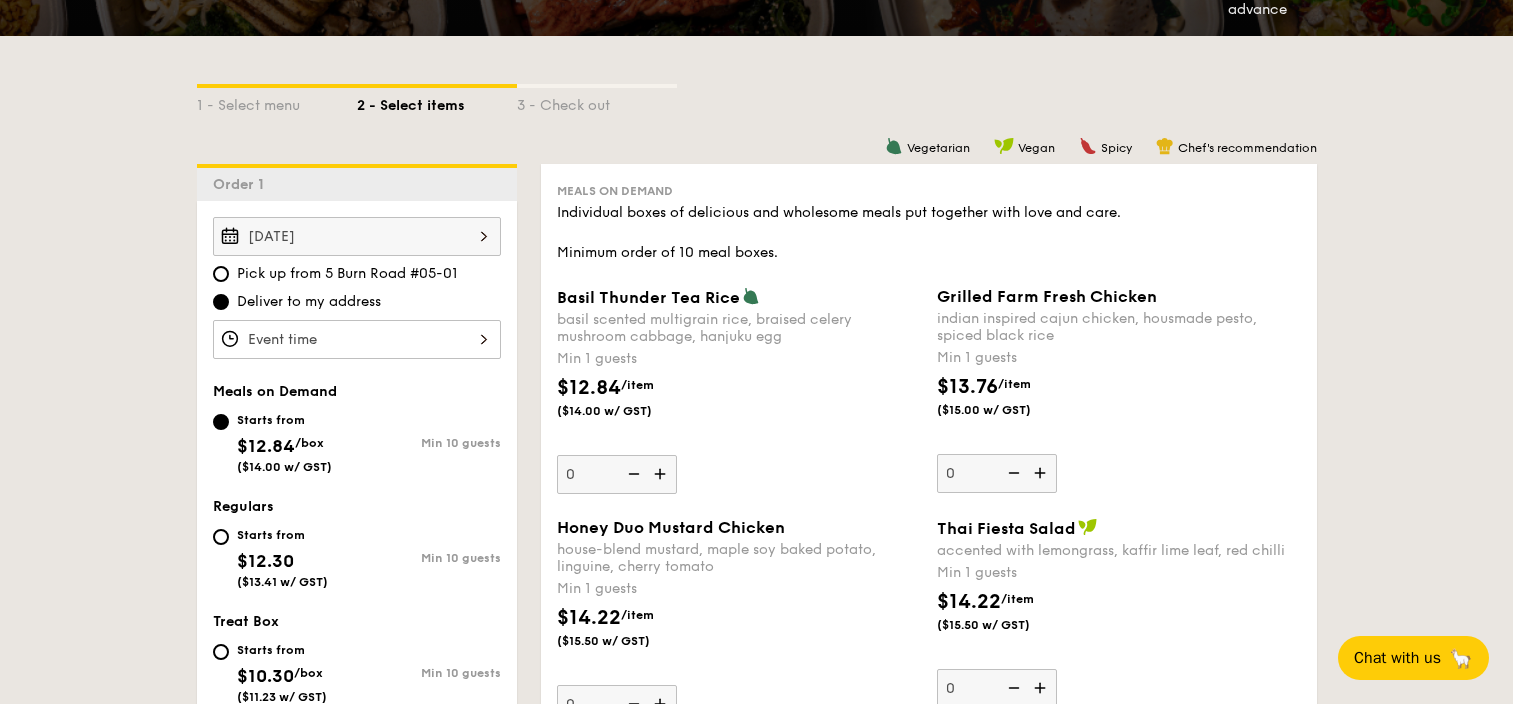 click on "Deliver to my address" at bounding box center (309, 302) 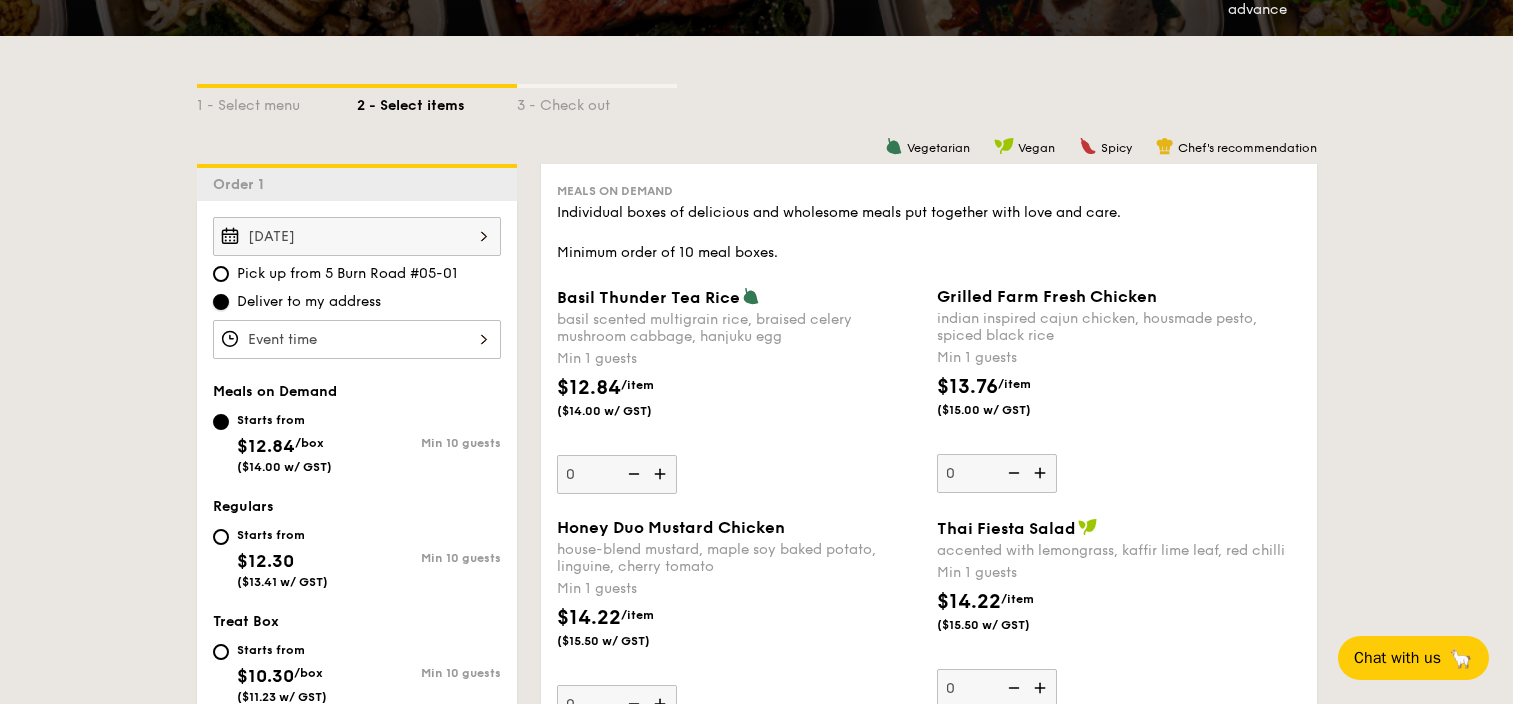 click on "Deliver to my address" at bounding box center [221, 302] 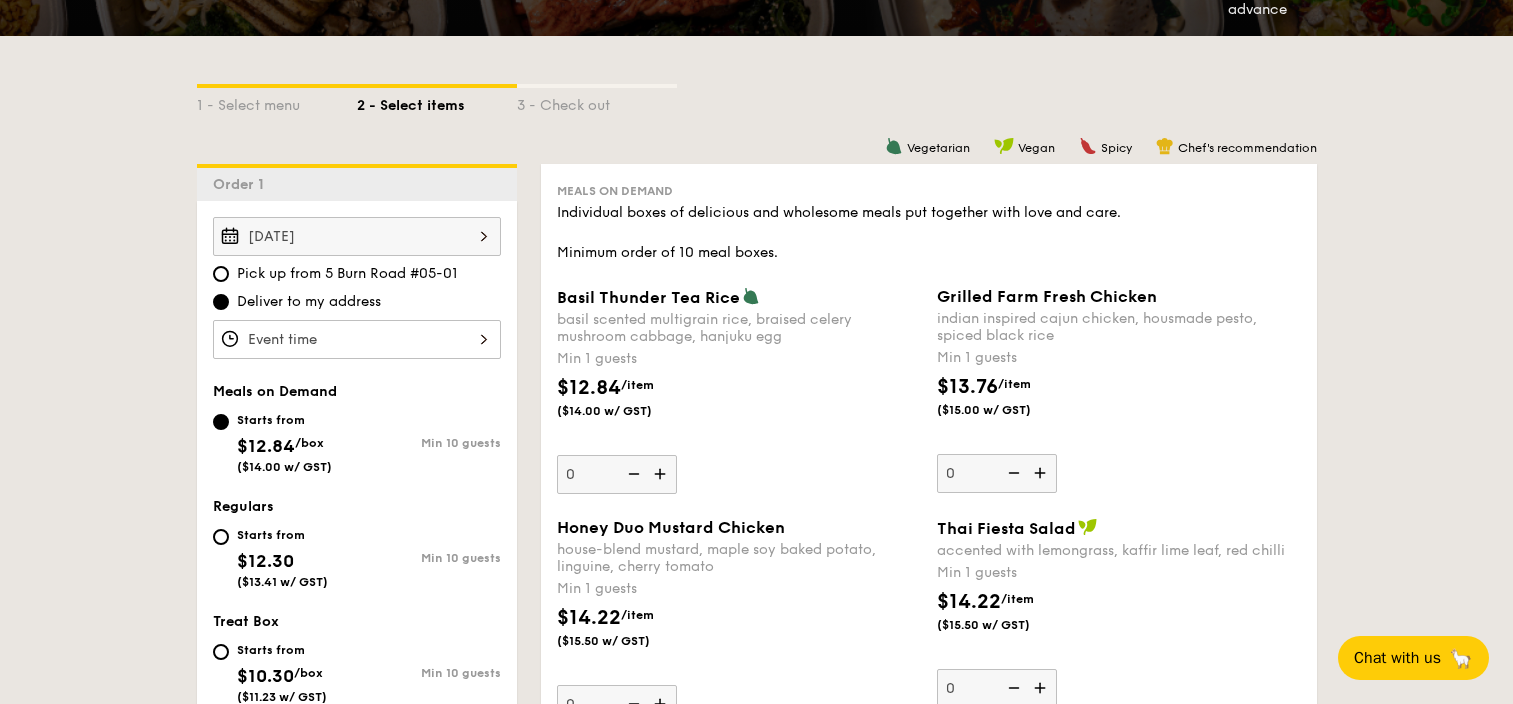 click on "Deliver to my address" at bounding box center [309, 302] 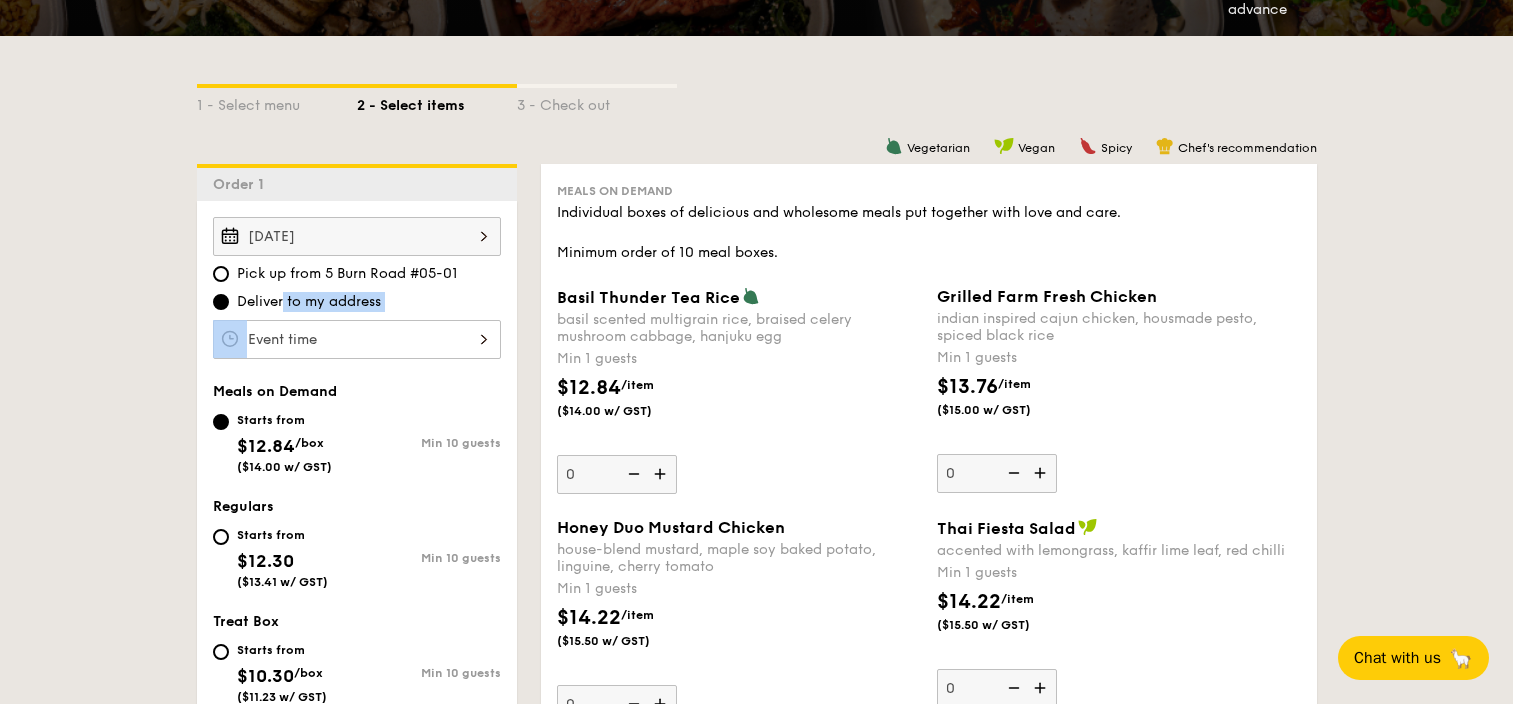 click on "Basil Thunder Tea Rice basil scented multigrain rice, braised celery mushroom cabbage, hanjuku egg
Min 1 guests
$12.84
/item
($14.00 w/ GST)
0" at bounding box center (357, 339) 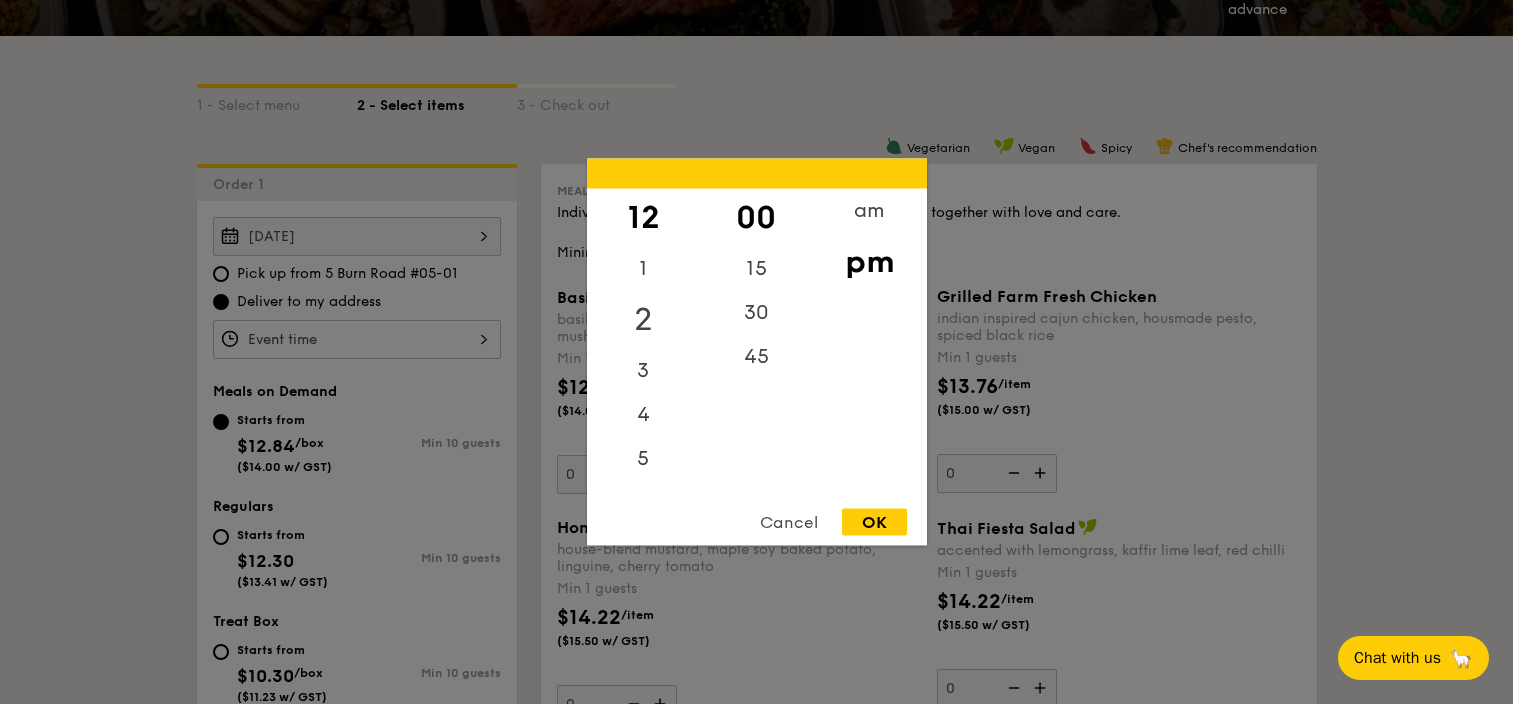 click on "2" at bounding box center (643, 320) 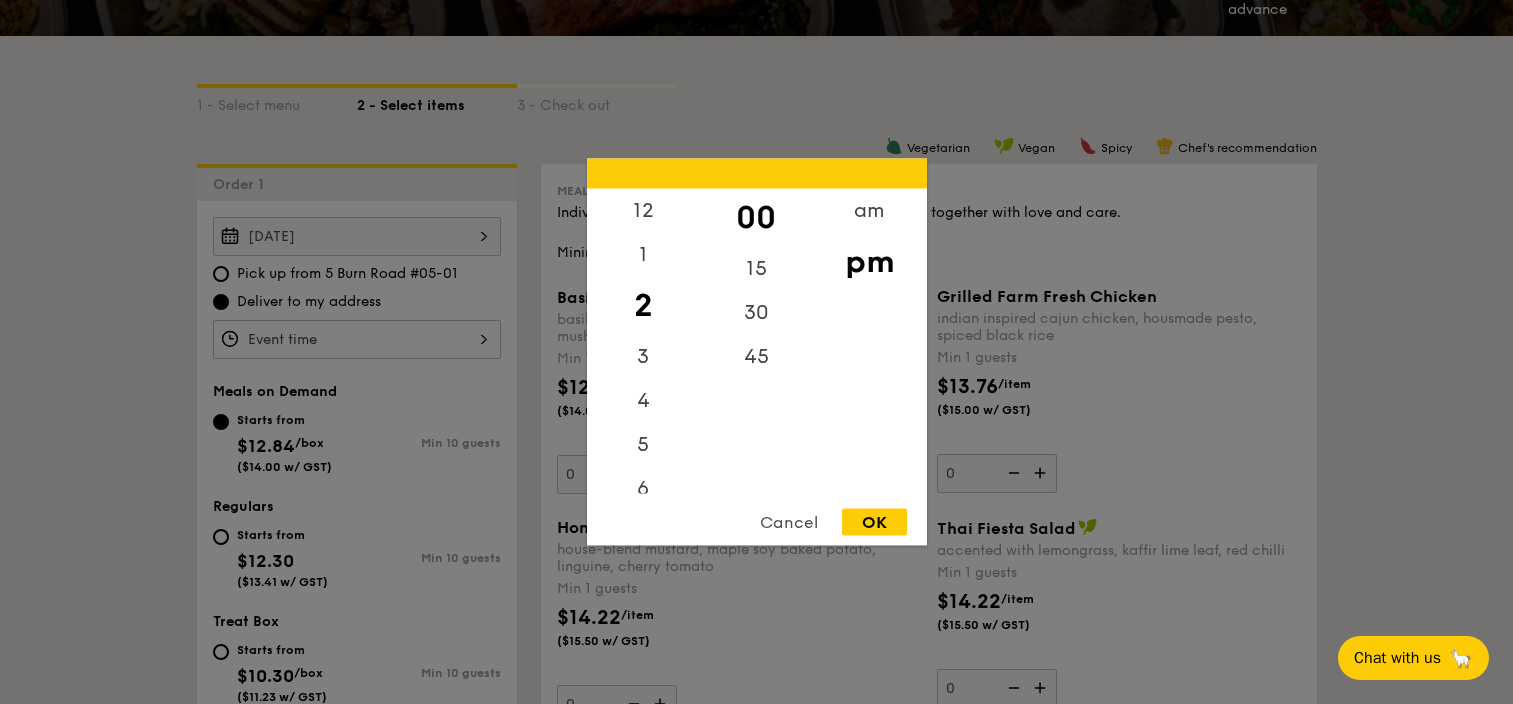 click on "00" at bounding box center [756, 218] 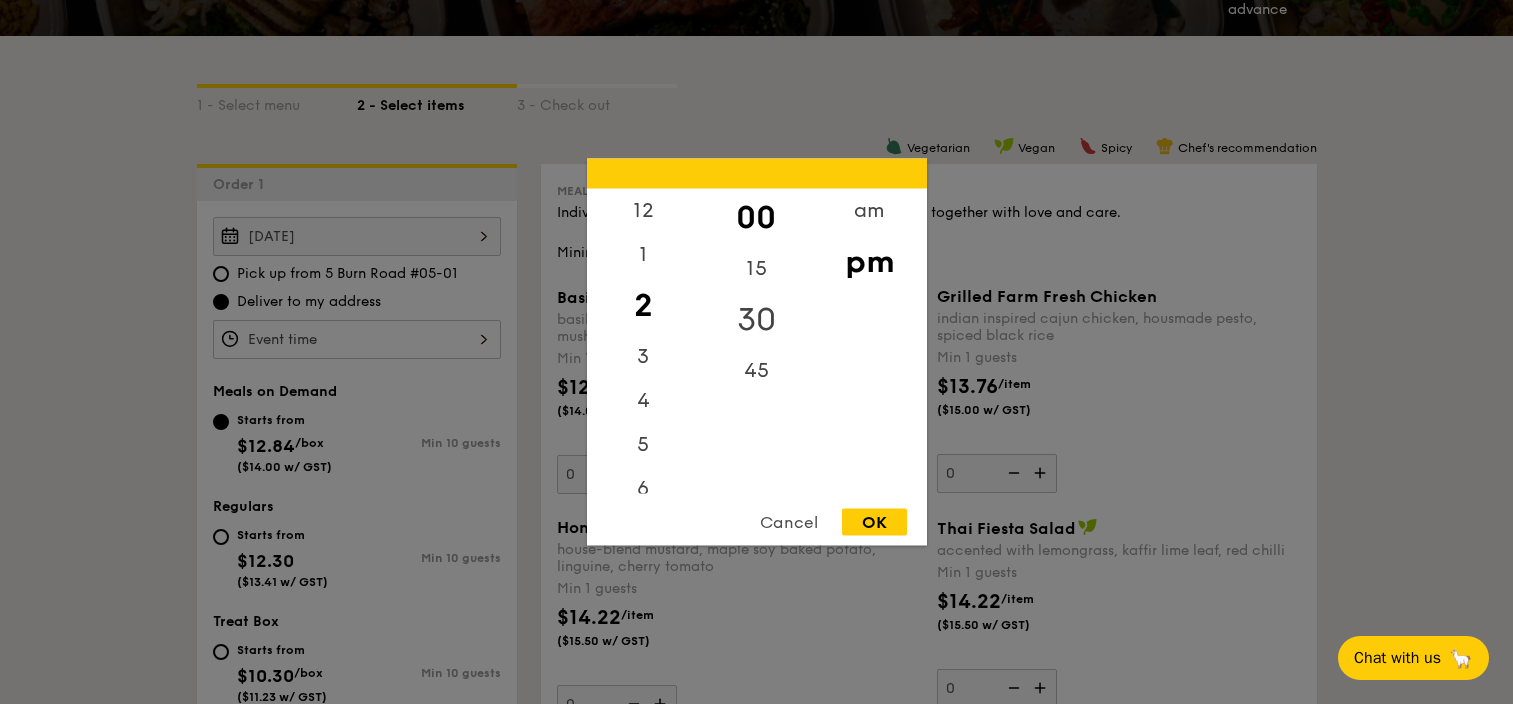 click on "30" at bounding box center [756, 320] 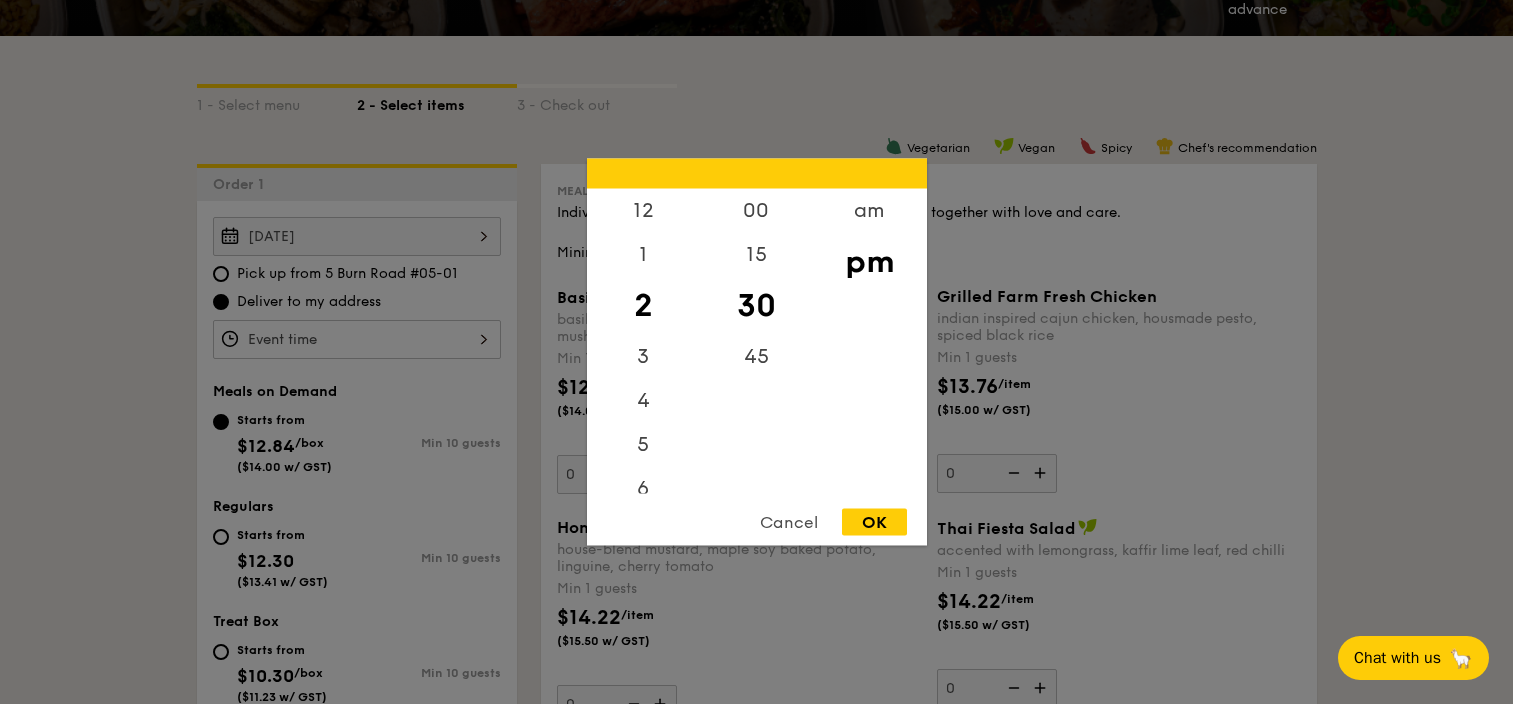 click on "OK" at bounding box center (874, 522) 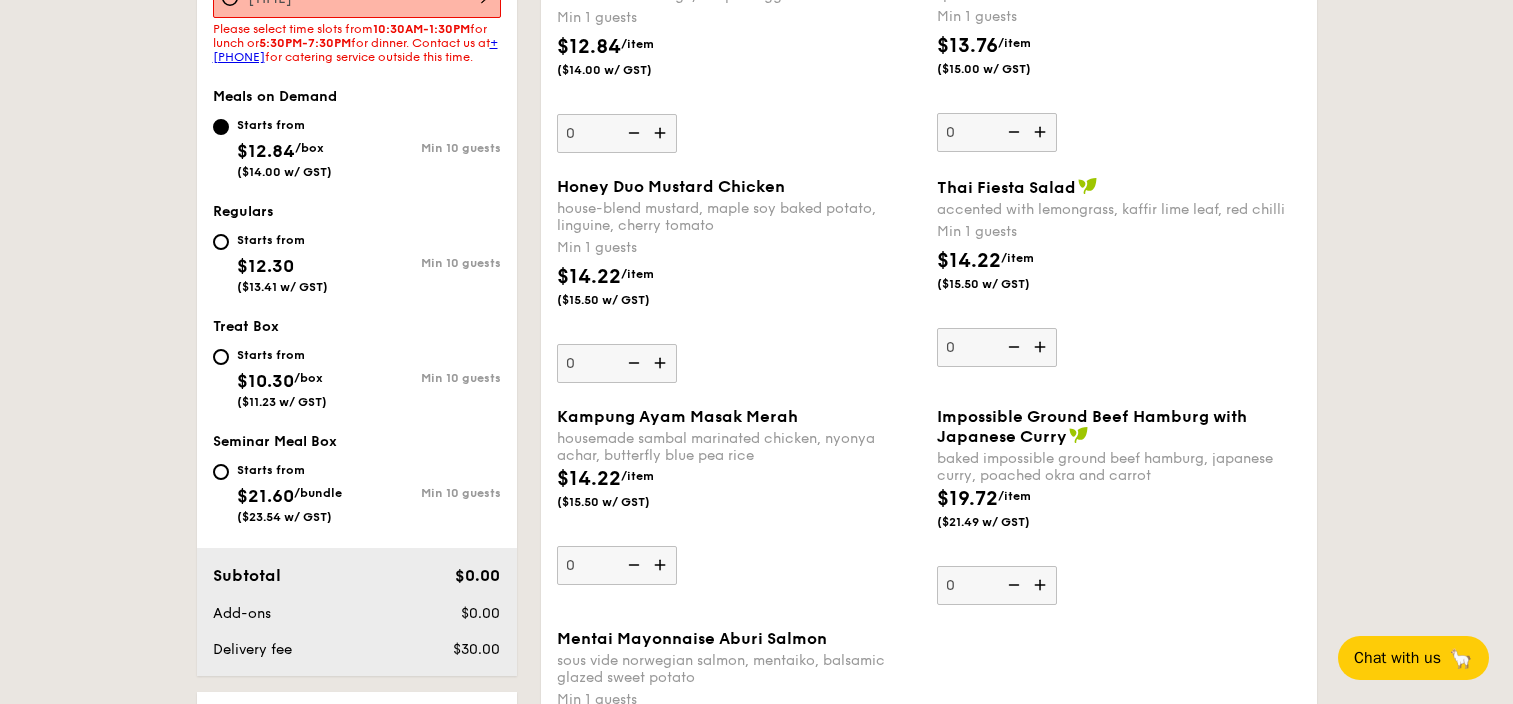 scroll, scrollTop: 801, scrollLeft: 0, axis: vertical 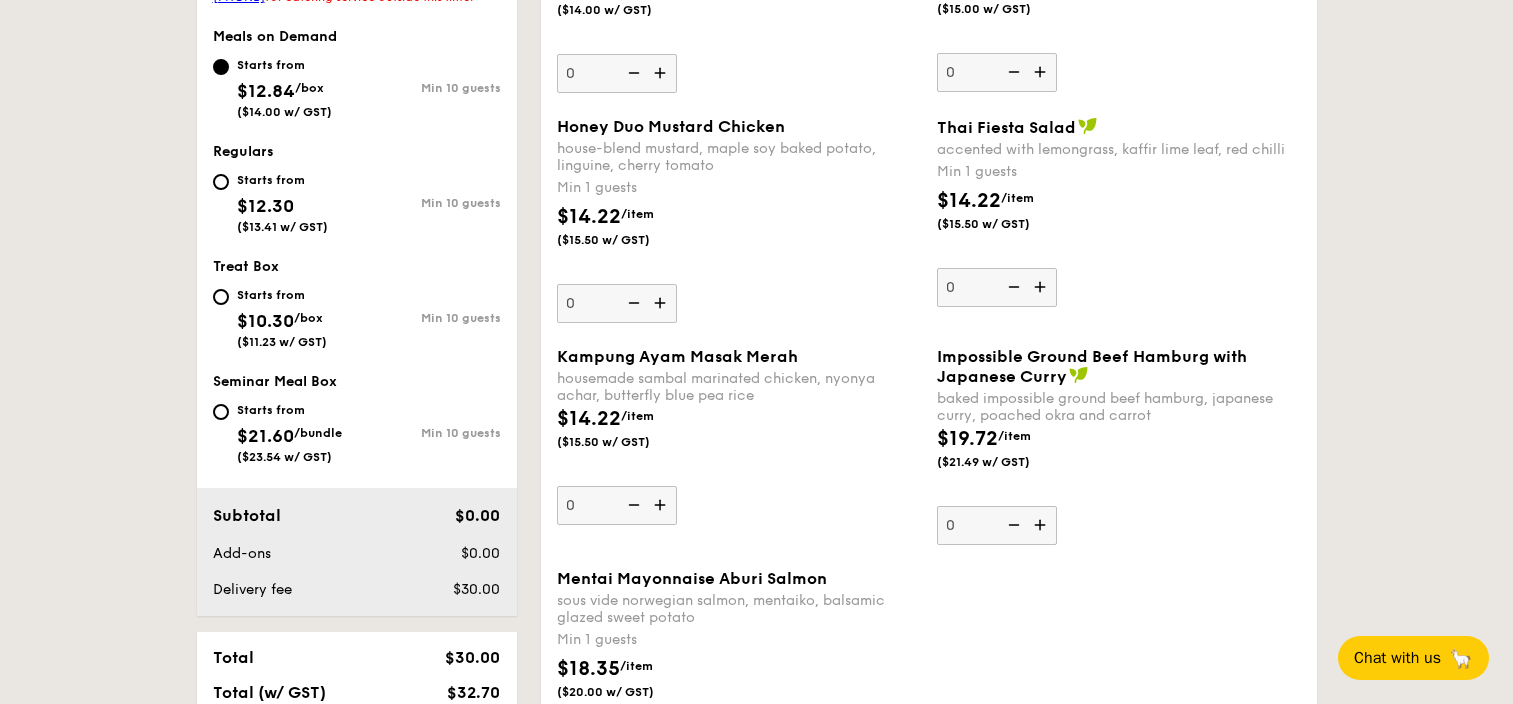 click on "Starts from" at bounding box center [282, 295] 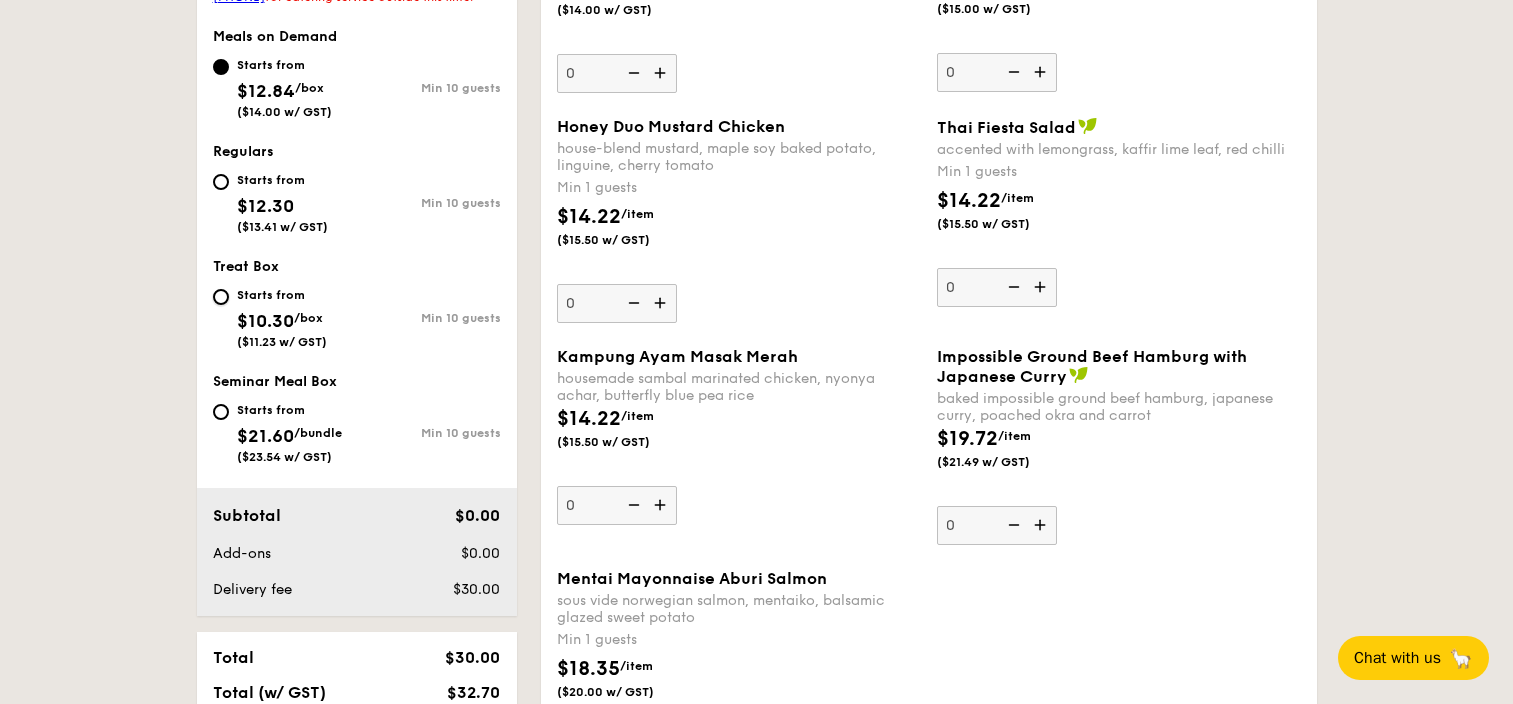 click on "Starts from
$10.30
/box
($11.23 w/ GST)
Min 10 guests" at bounding box center (221, 297) 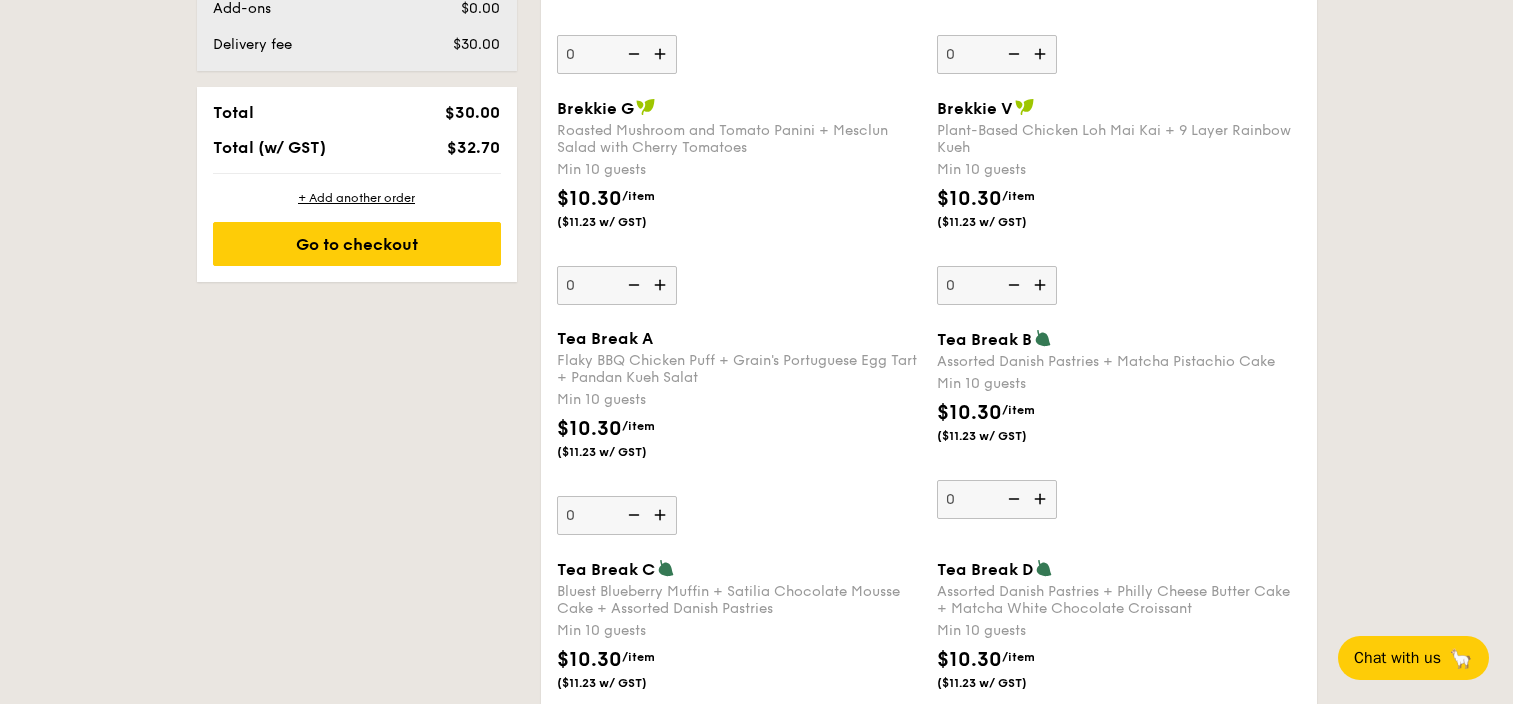 scroll, scrollTop: 1302, scrollLeft: 0, axis: vertical 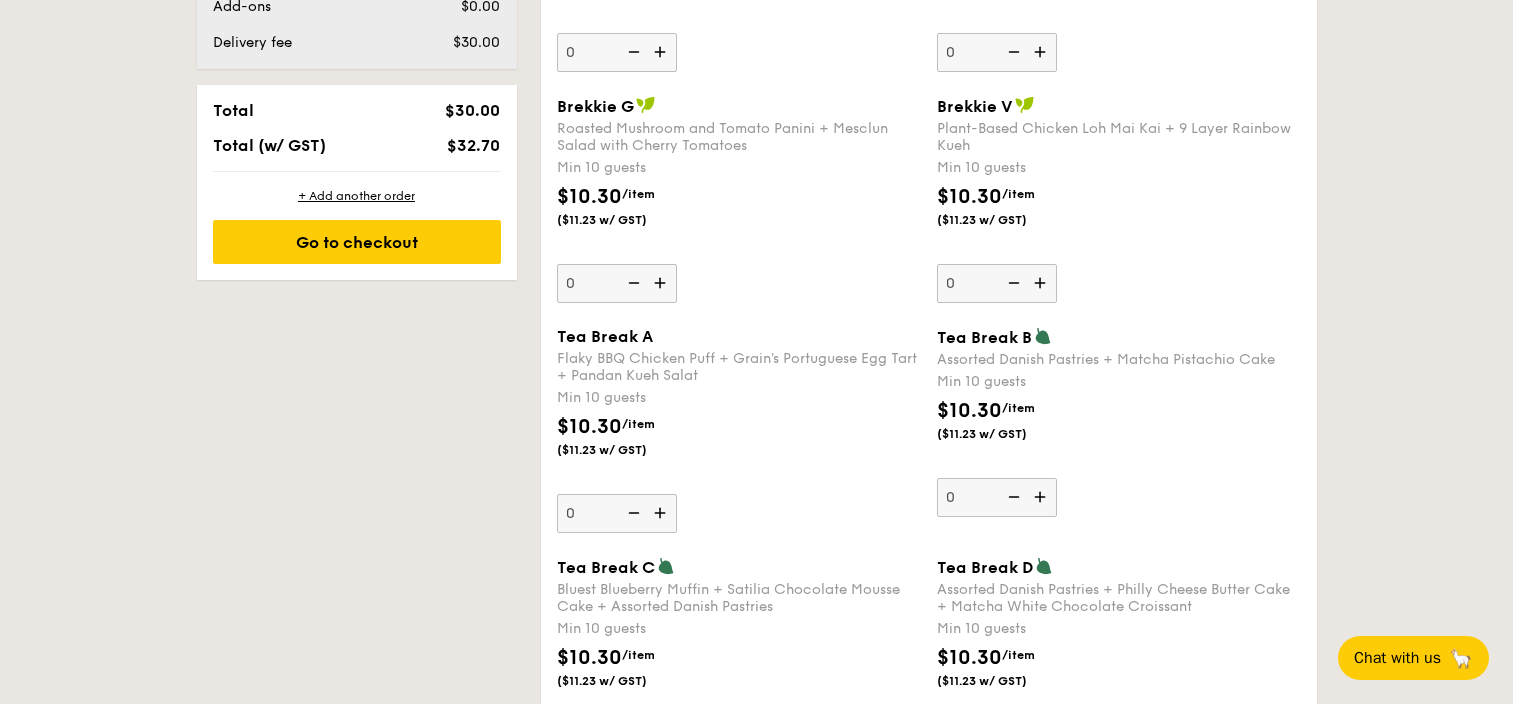 click at bounding box center [662, 513] 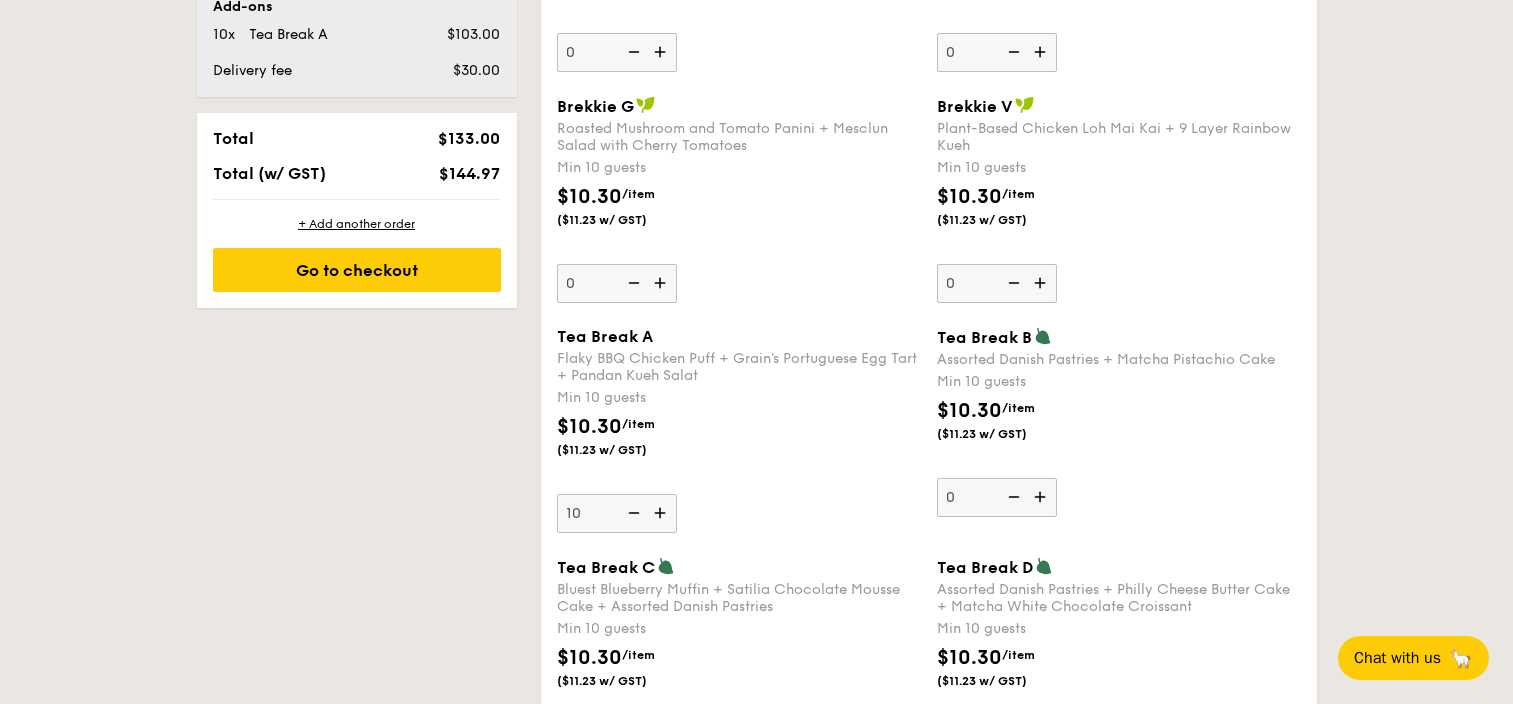 scroll, scrollTop: 1330, scrollLeft: 0, axis: vertical 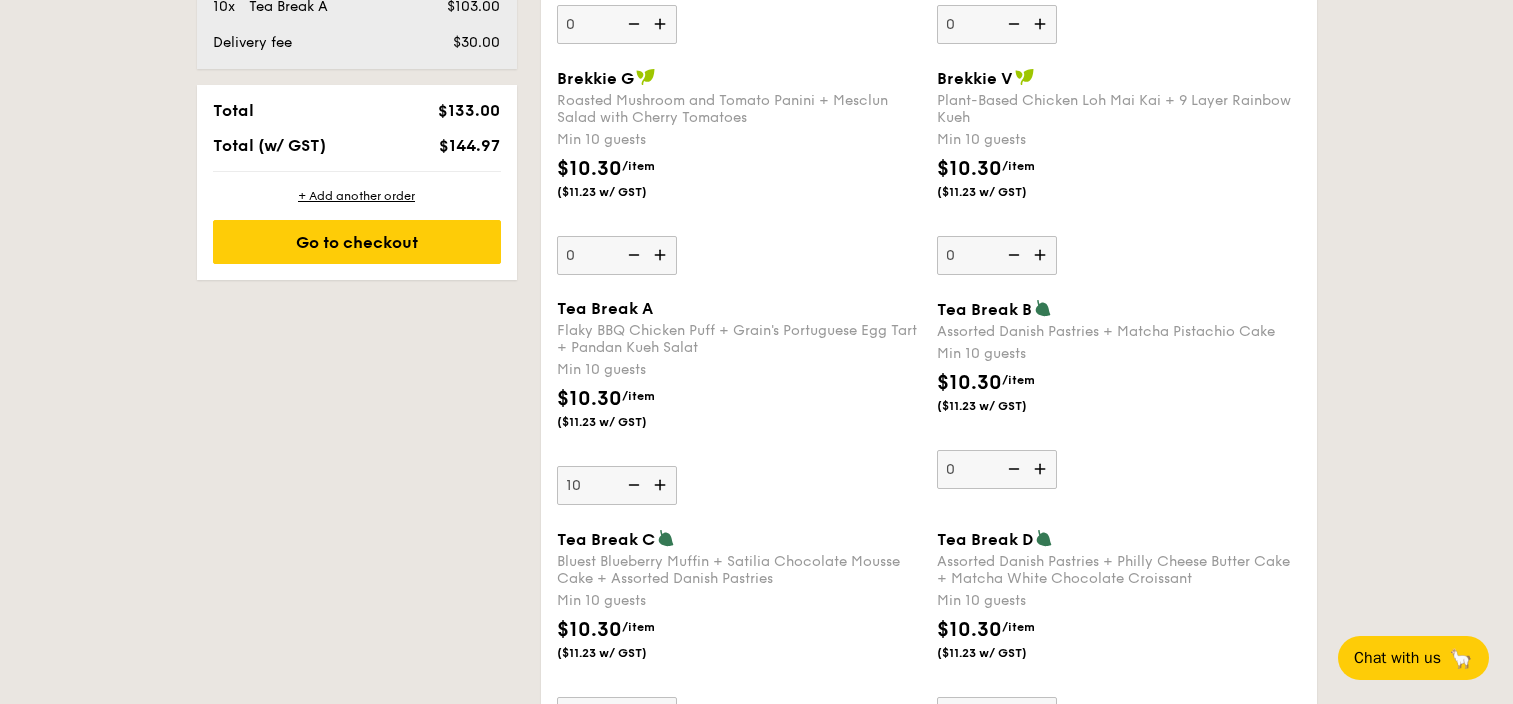 drag, startPoint x: 665, startPoint y: 509, endPoint x: 665, endPoint y: 480, distance: 29 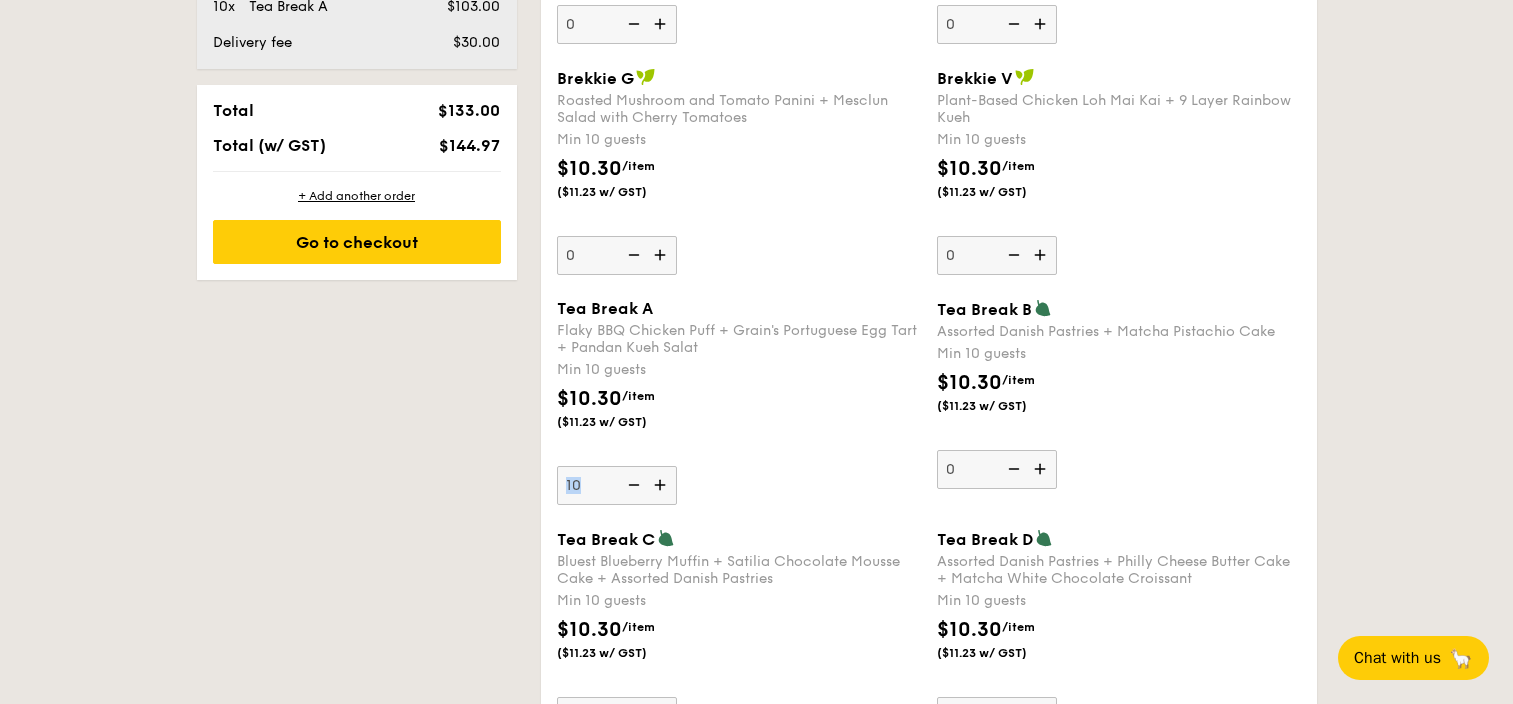 click on "Tea Break A Flaky BBQ Chicken Puff + Grain's Portuguese Egg Tart + Pandan Kueh Salat
Min 10 guests
$10.30
/item
($11.23 w/ GST)
10 Tea Break B  Assorted Danish Pastries + Matcha Pistachio Cake
Min 10 guests
$10.30
/item
($11.23 w/ GST)
0" at bounding box center [929, 414] 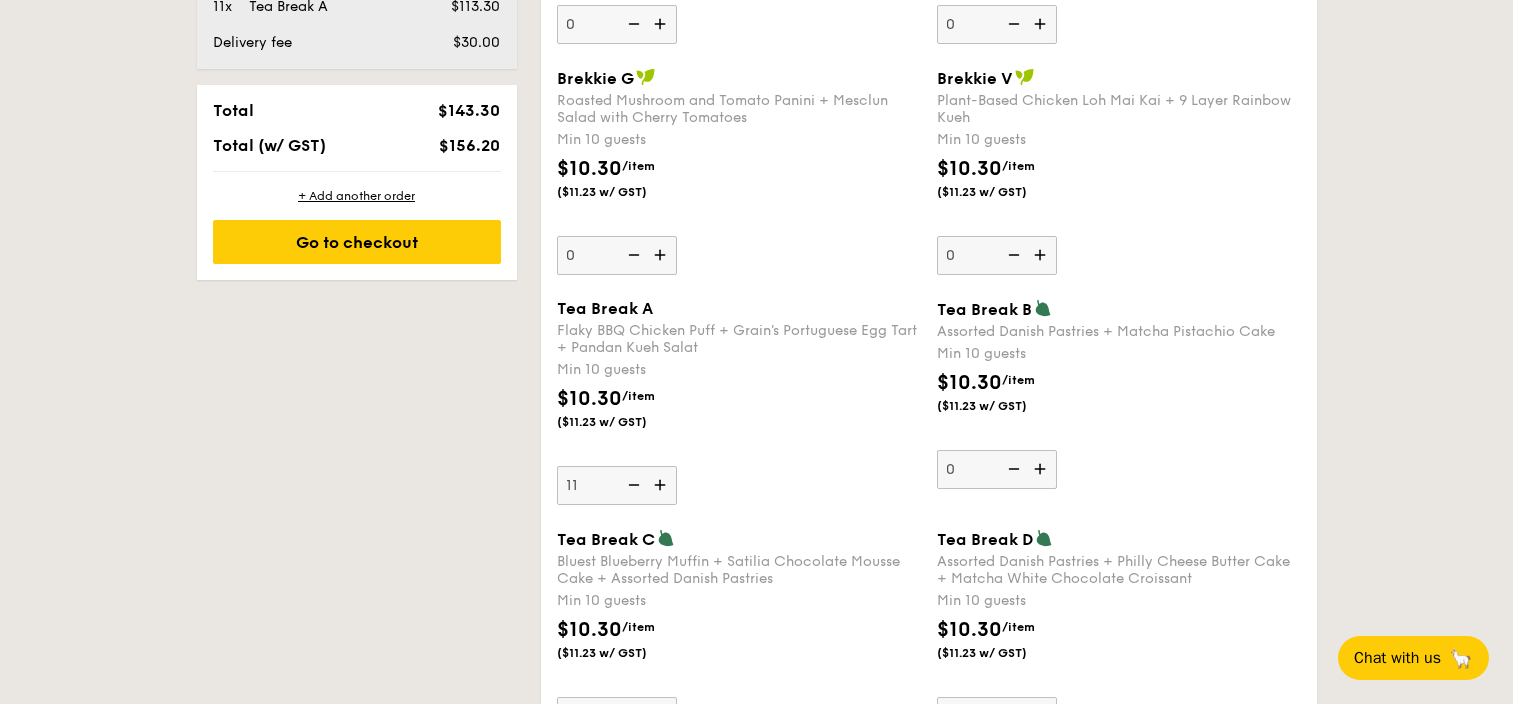 click at bounding box center [662, 485] 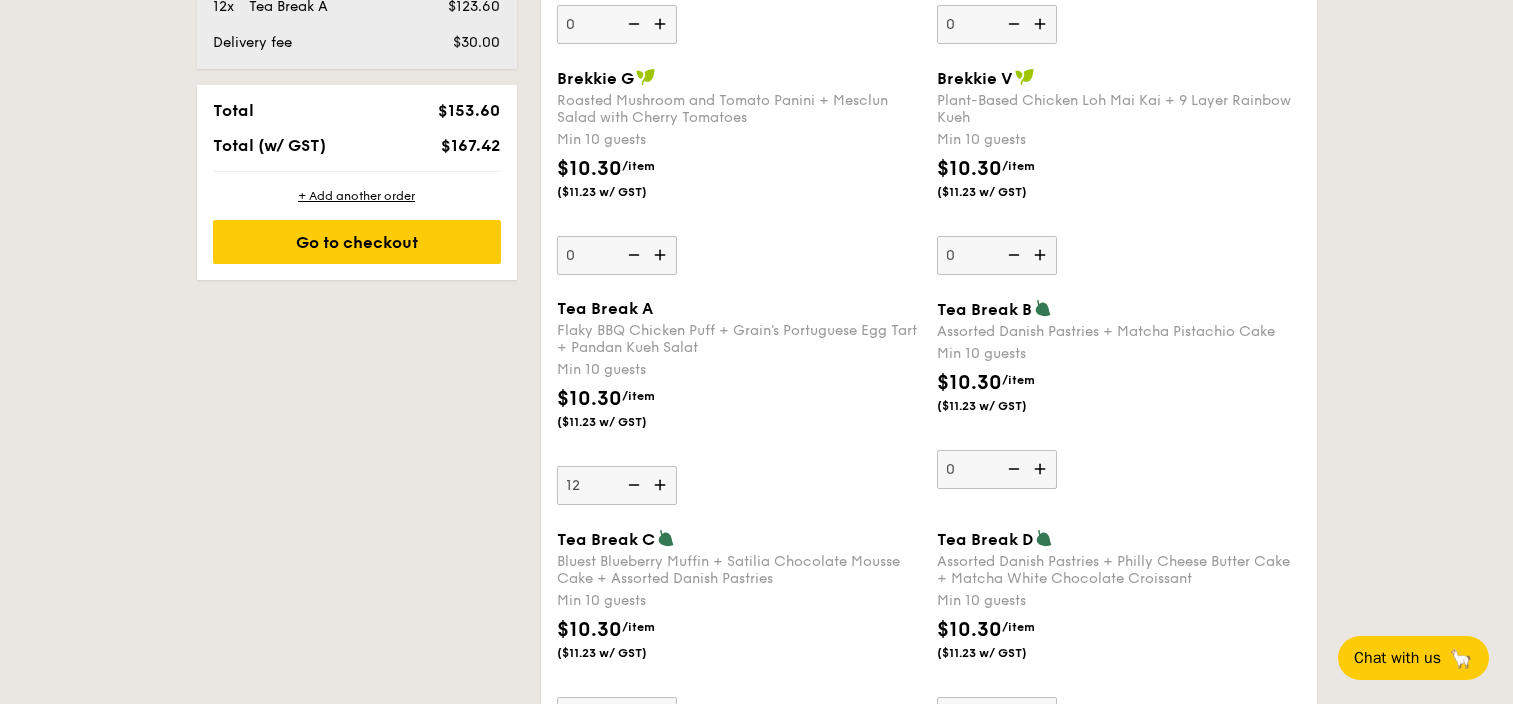 click at bounding box center [662, 485] 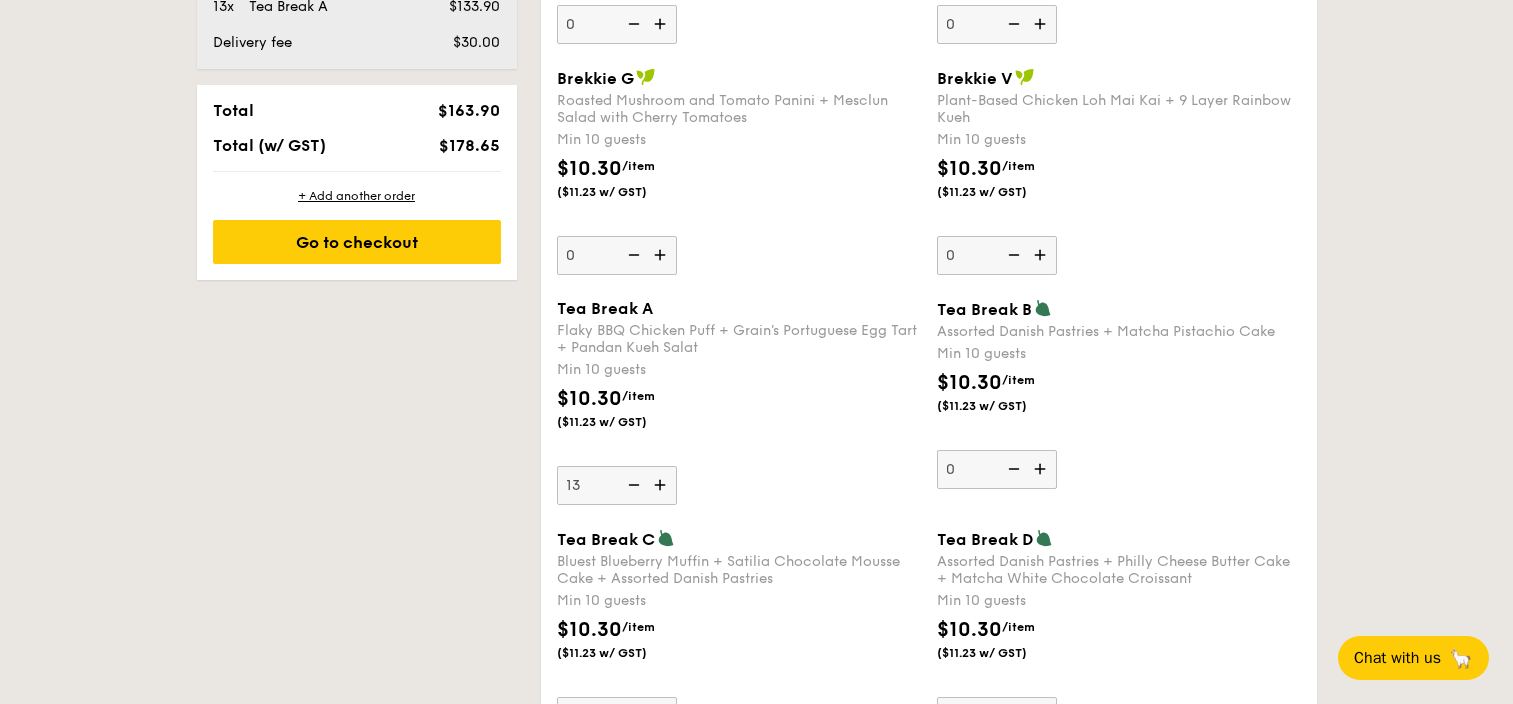click at bounding box center [662, 485] 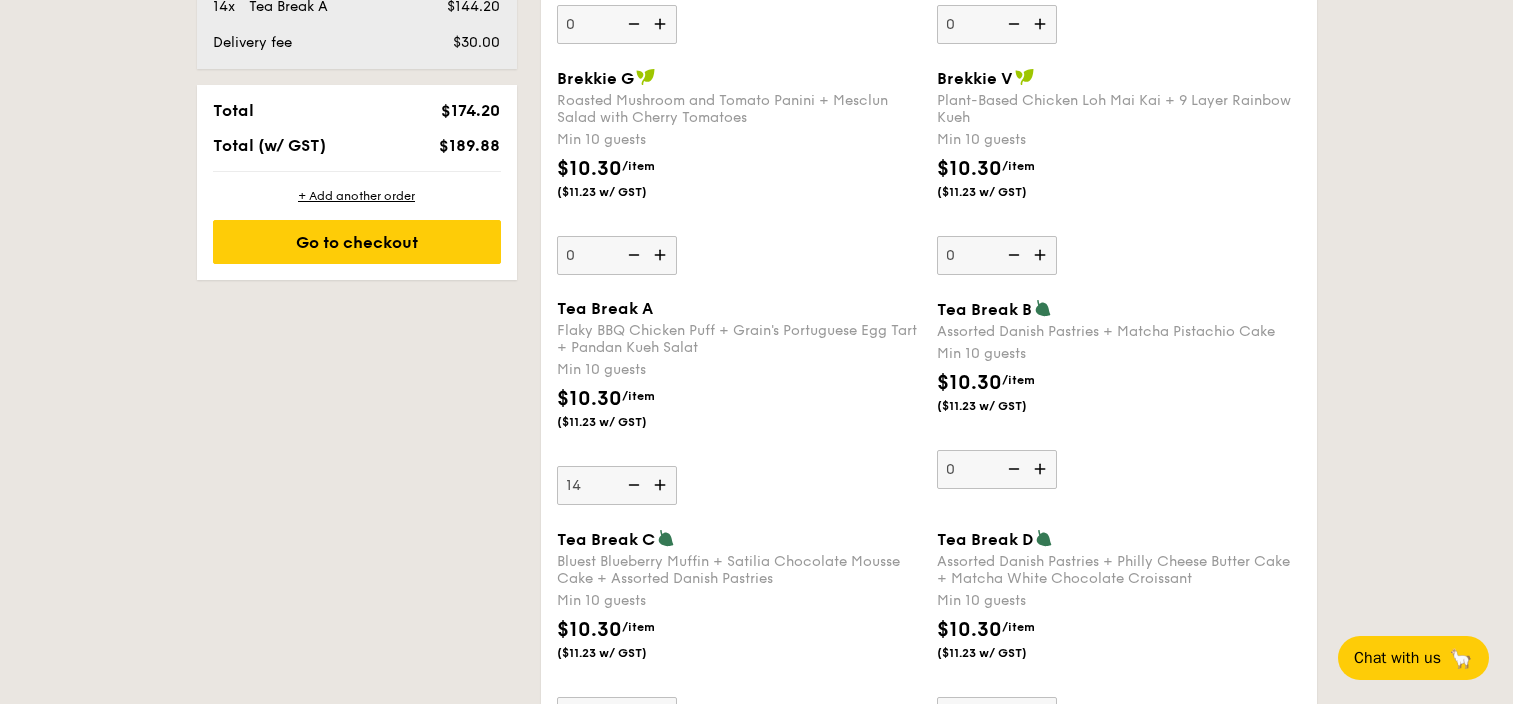 click at bounding box center [662, 485] 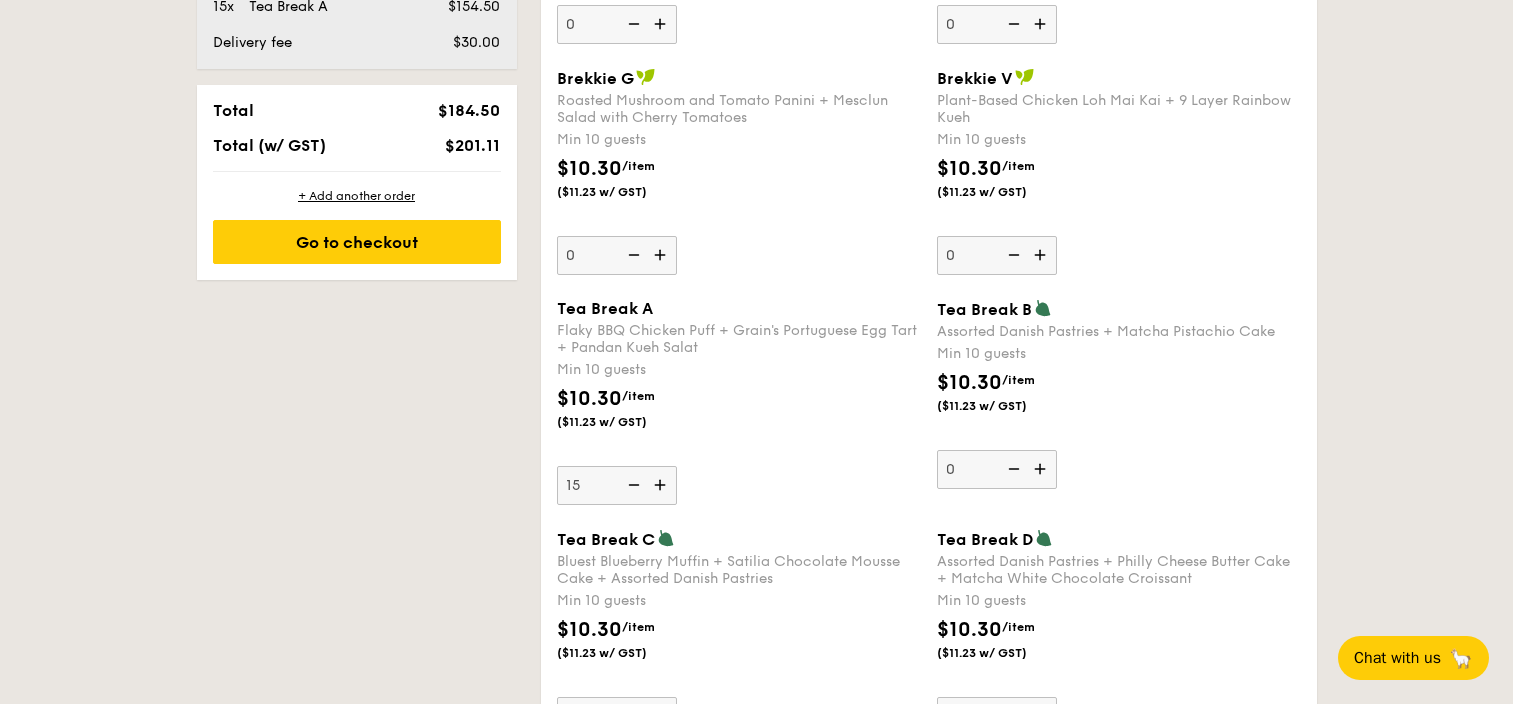 click at bounding box center [632, 485] 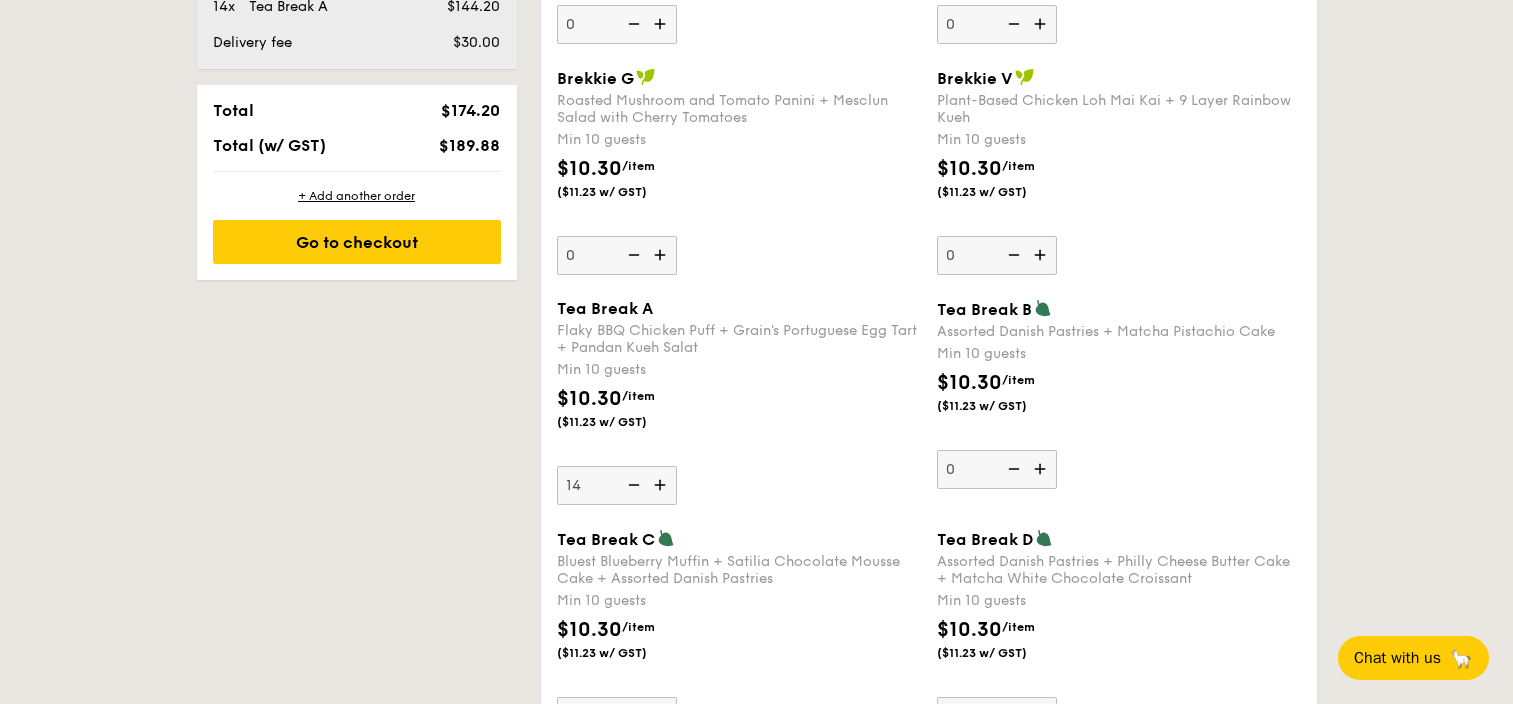 click on "Tea Break B  Assorted Danish Pastries + Matcha Pistachio Cake
Min 10 guests
$10.30
/item
($11.23 w/ GST)
0" at bounding box center (1119, 394) 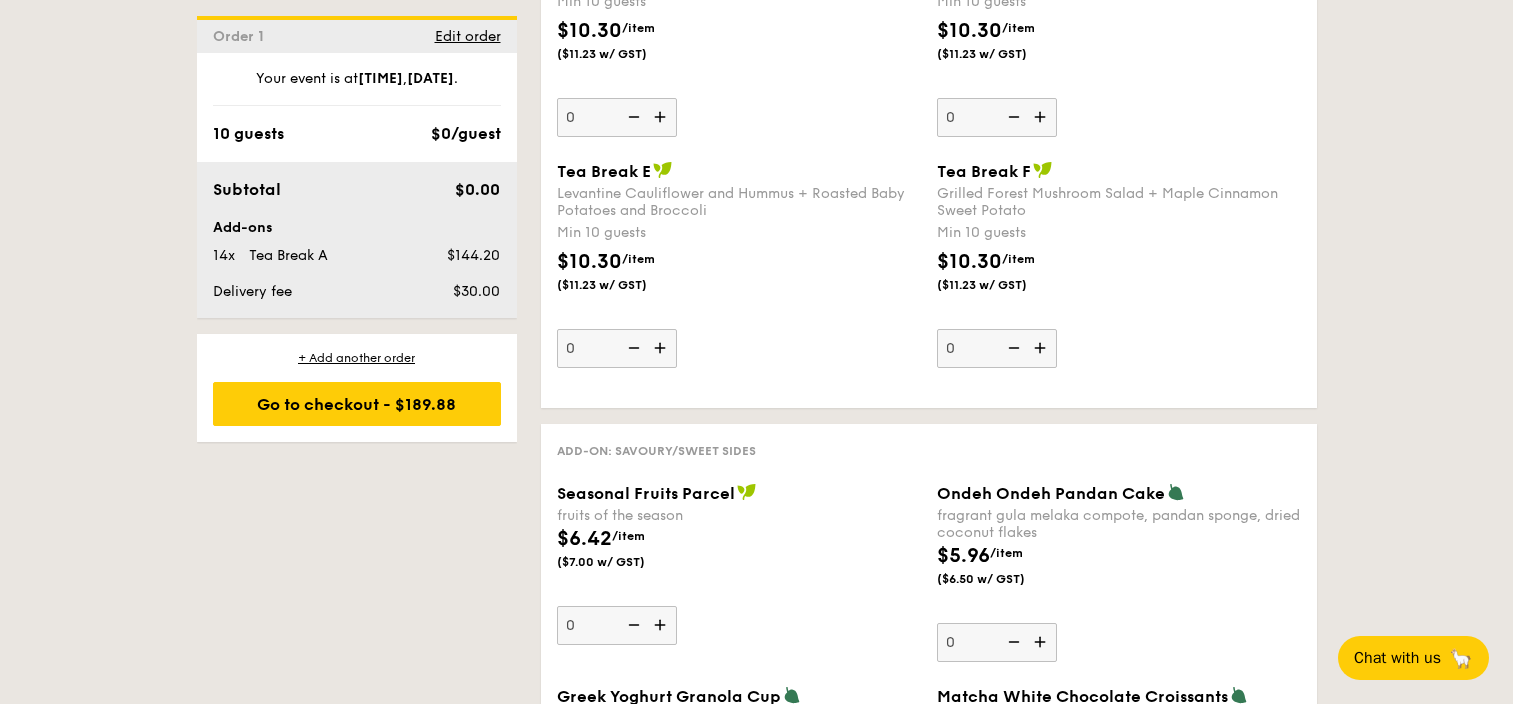 scroll, scrollTop: 2430, scrollLeft: 0, axis: vertical 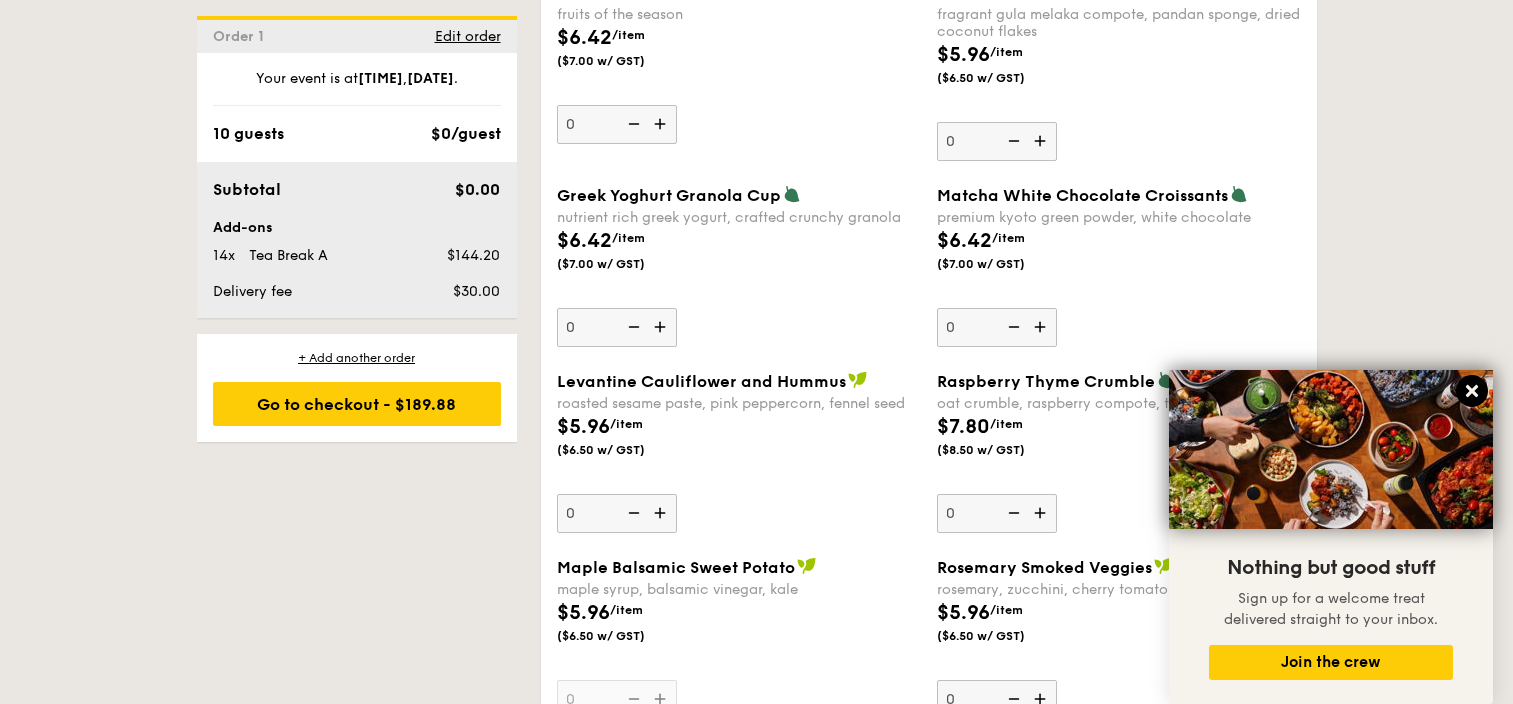 click at bounding box center (1472, 391) 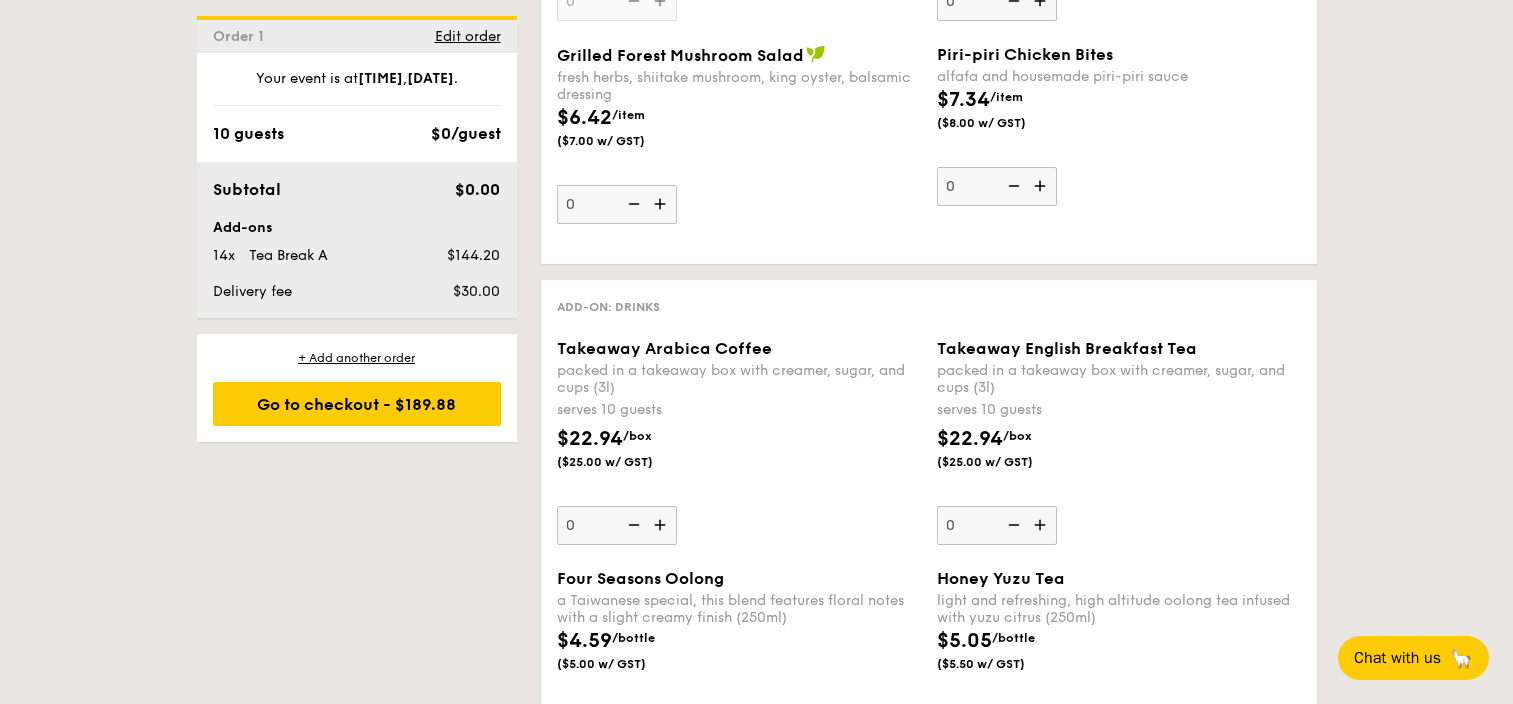 scroll, scrollTop: 3131, scrollLeft: 0, axis: vertical 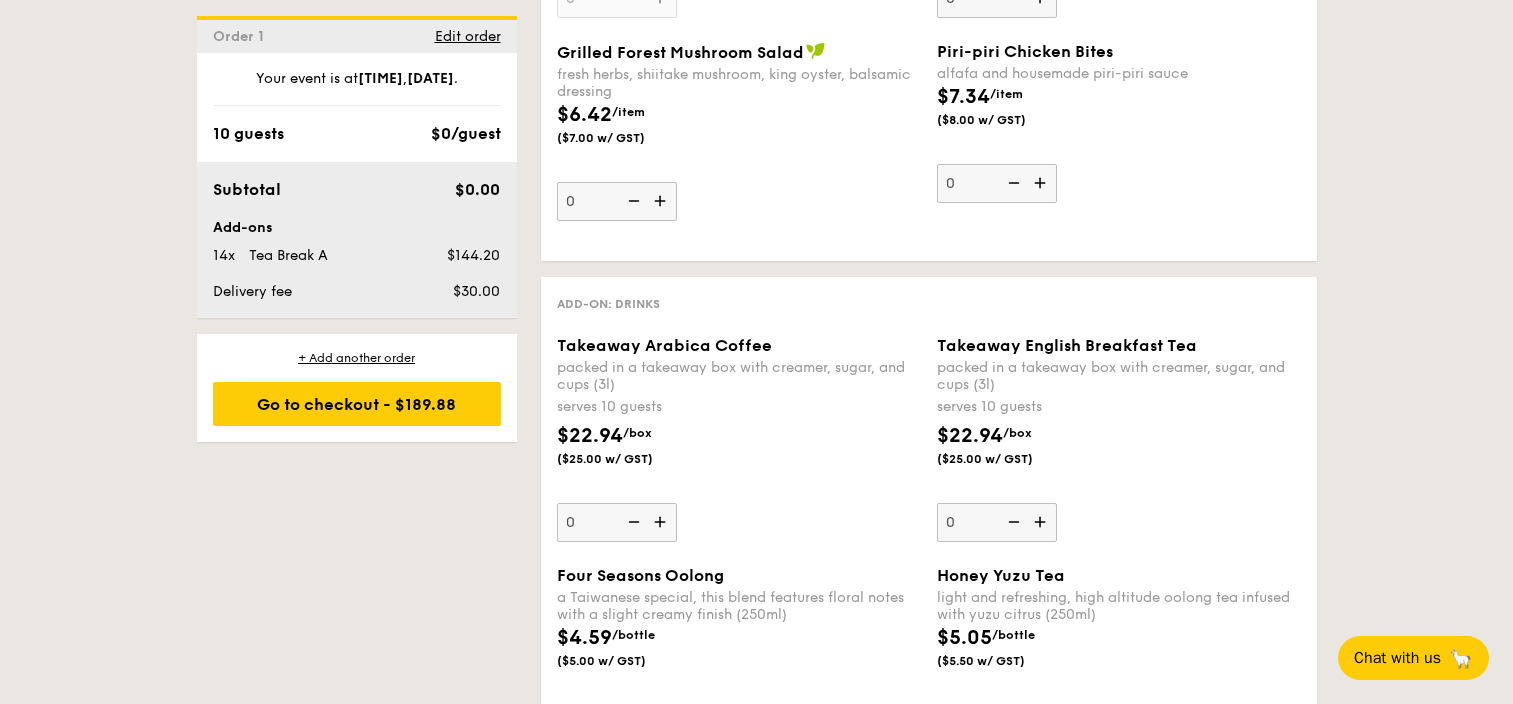 click at bounding box center (662, 522) 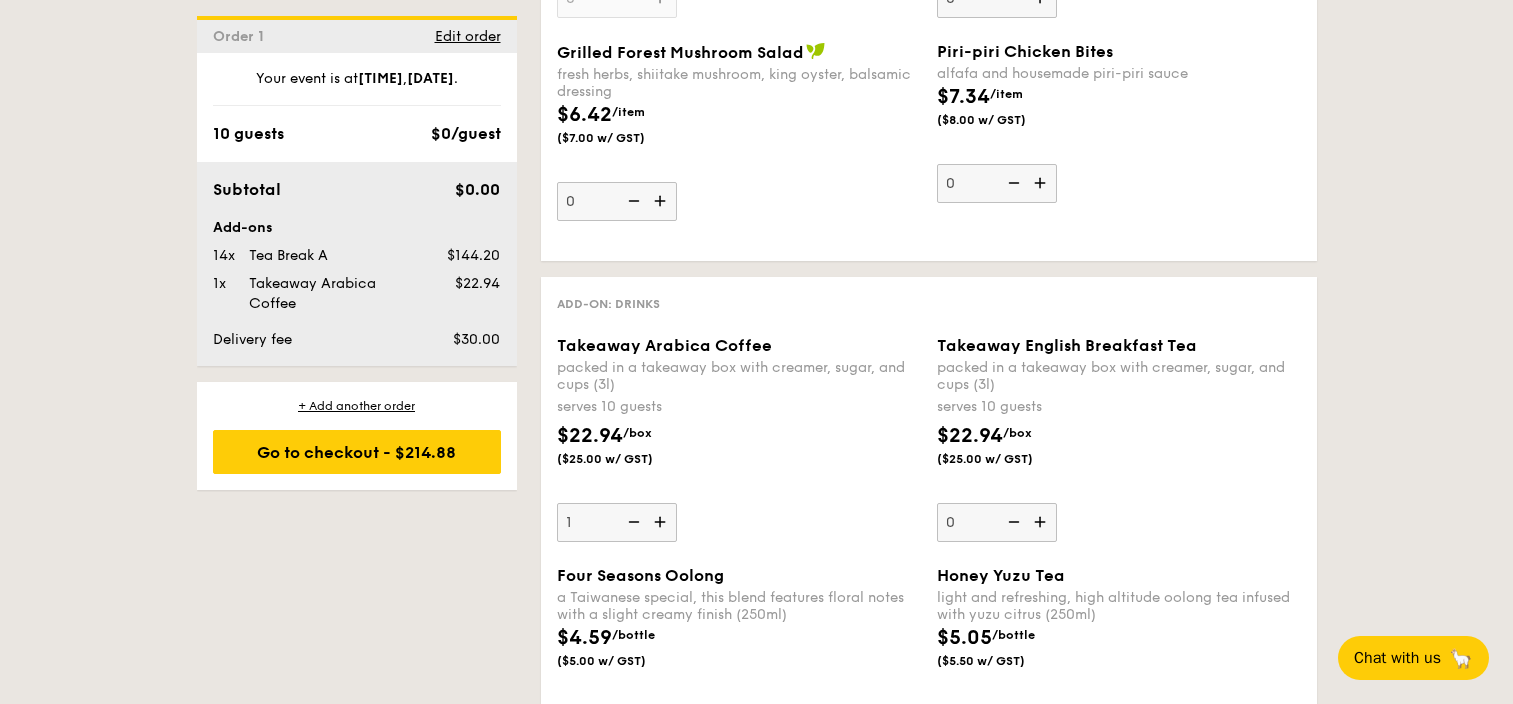 click at bounding box center (1042, 522) 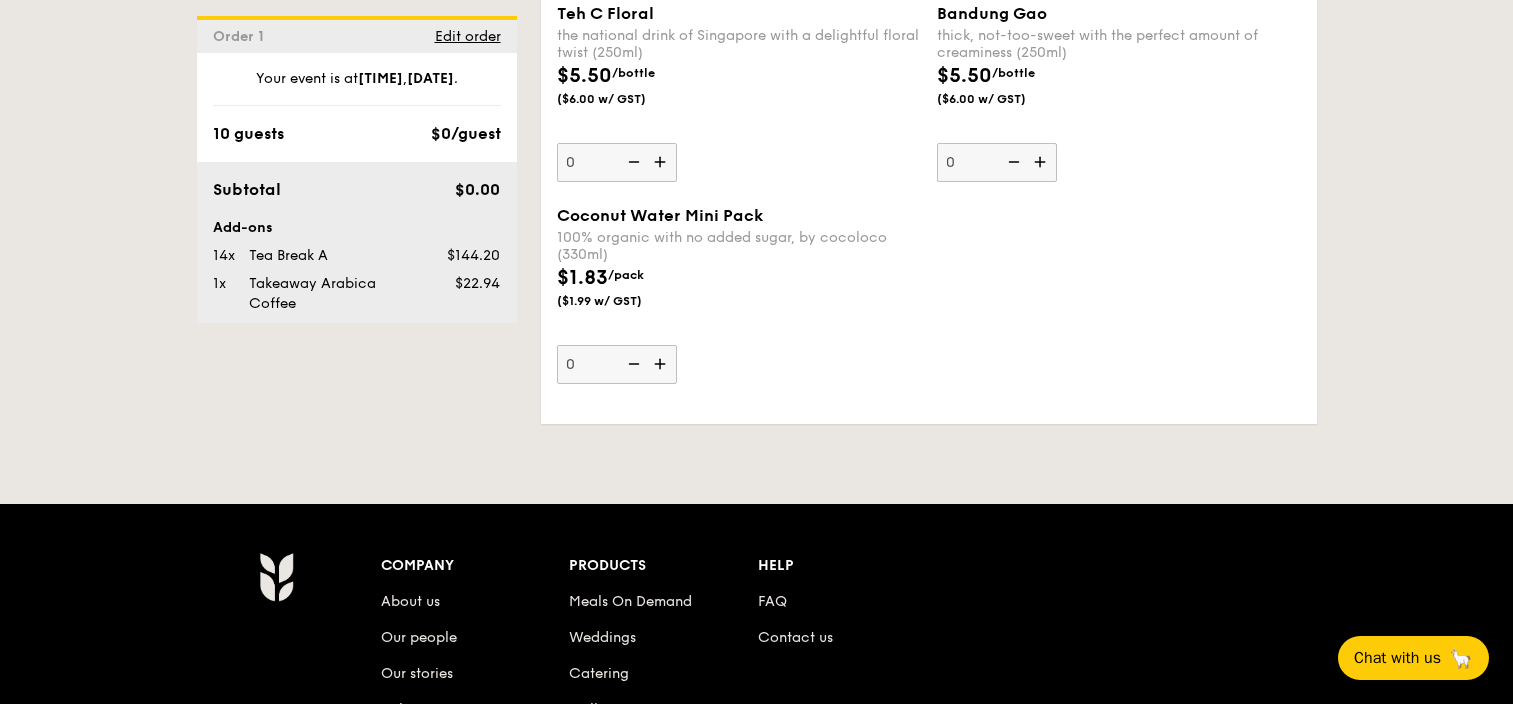 scroll, scrollTop: 4542, scrollLeft: 0, axis: vertical 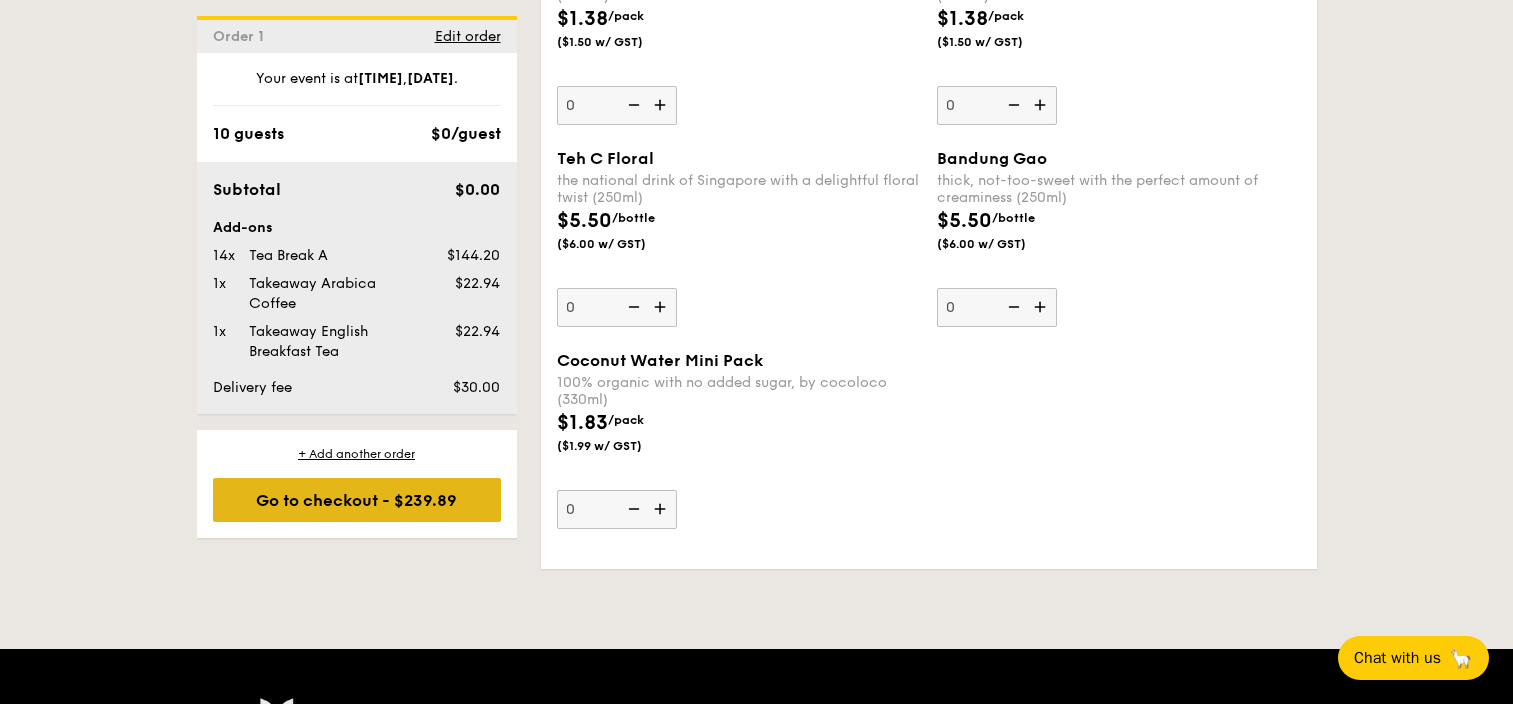 click on "Go to checkout
- $239.89" at bounding box center (357, 500) 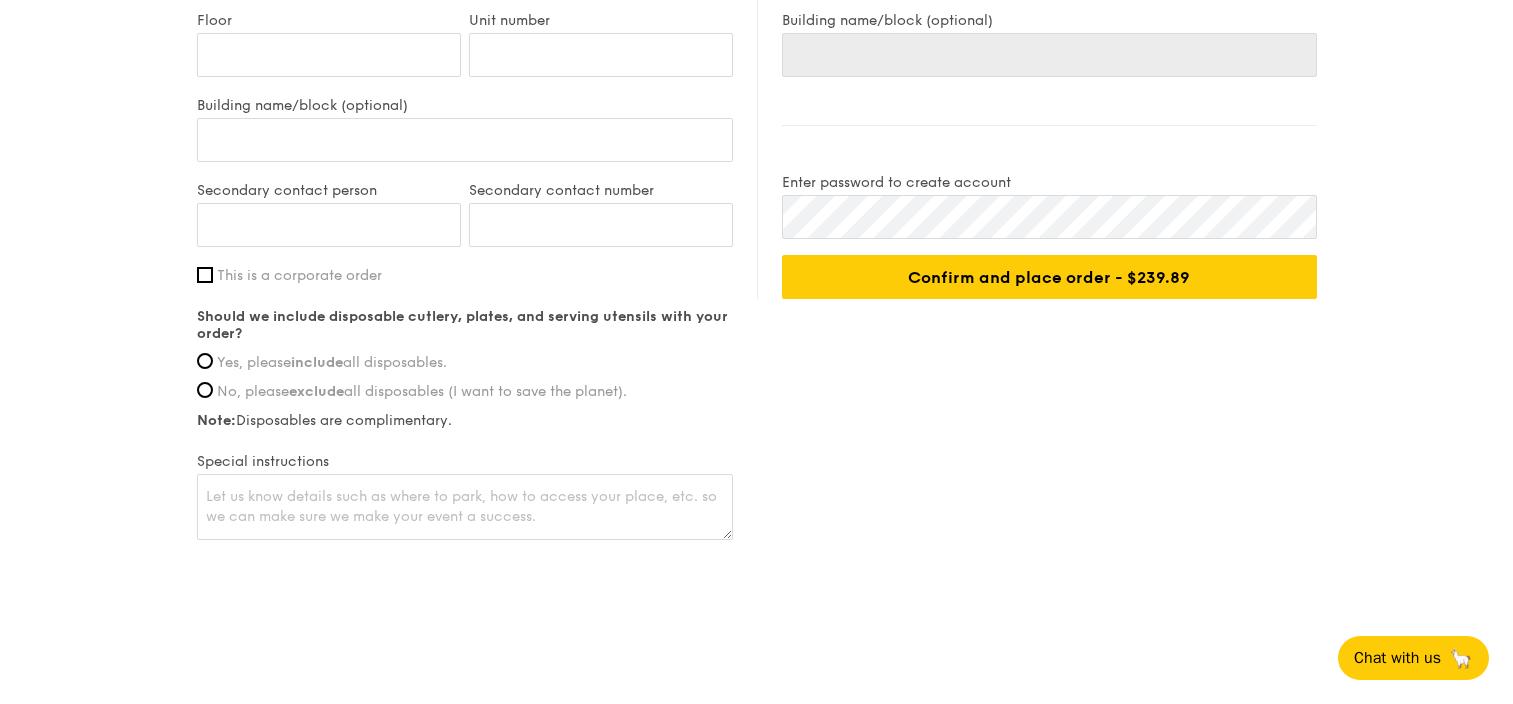 scroll, scrollTop: 0, scrollLeft: 0, axis: both 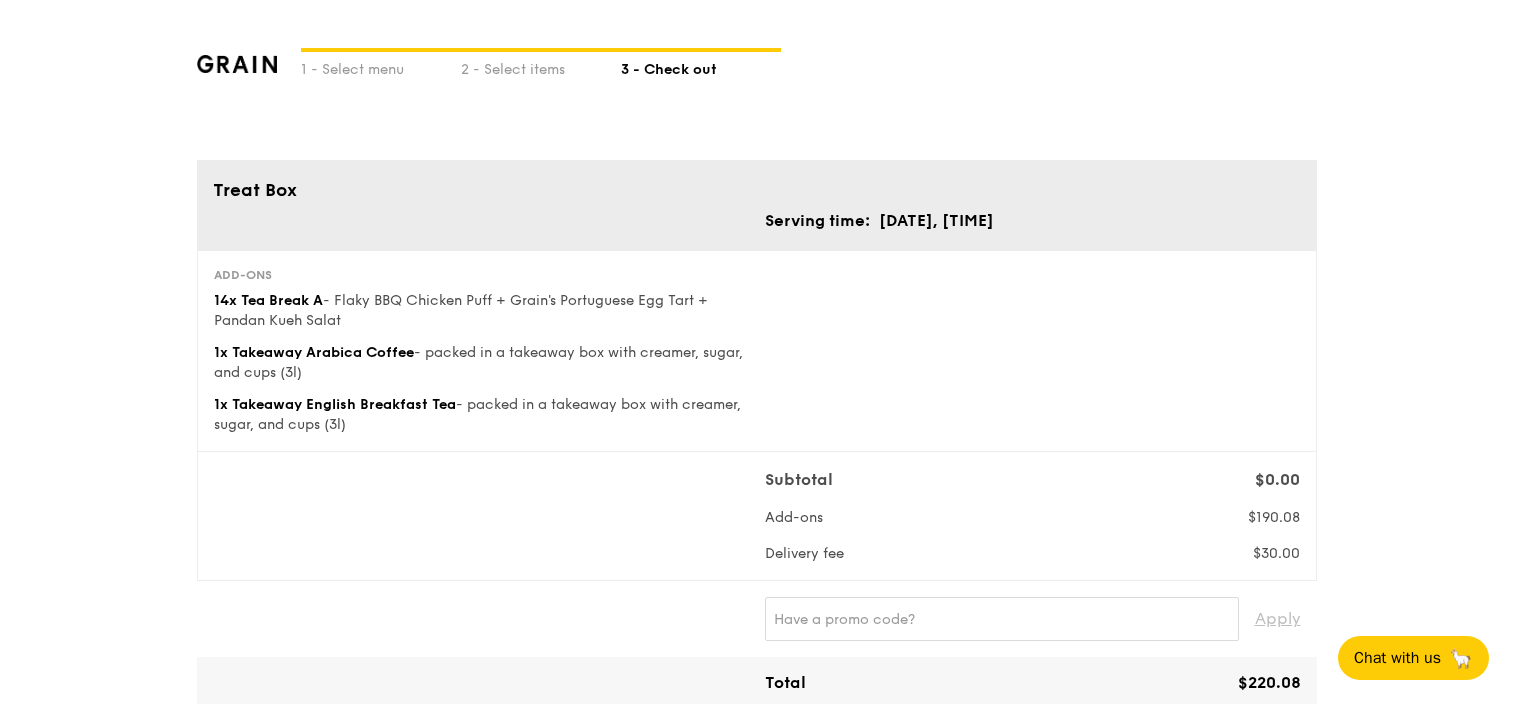 click on "1 - Select menu
2 - Select items
3 - Check out
Treat Box
Serving time:
[DATE],
[TIME]
Add-ons
14x Tea Break A - Flaky BBQ Chicken Puff + Grain's Portuguese Egg Tart + Pandan Kueh Salat 1x Takeaway Arabica Coffee - packed in a takeaway box with creamer, sugar, and cups (3l) 1x Takeaway English Breakfast Tea - packed in a takeaway box with creamer, sugar, and cups (3l)
Subtotal
$0.00
Add-ons
$190.08
Delivery fee
$30.00
Apply
Total
$220.08
Total (w/ GST)
$239.89
Delivery information
Already have an account? Log in
here .
First name
include" at bounding box center (756, 950) 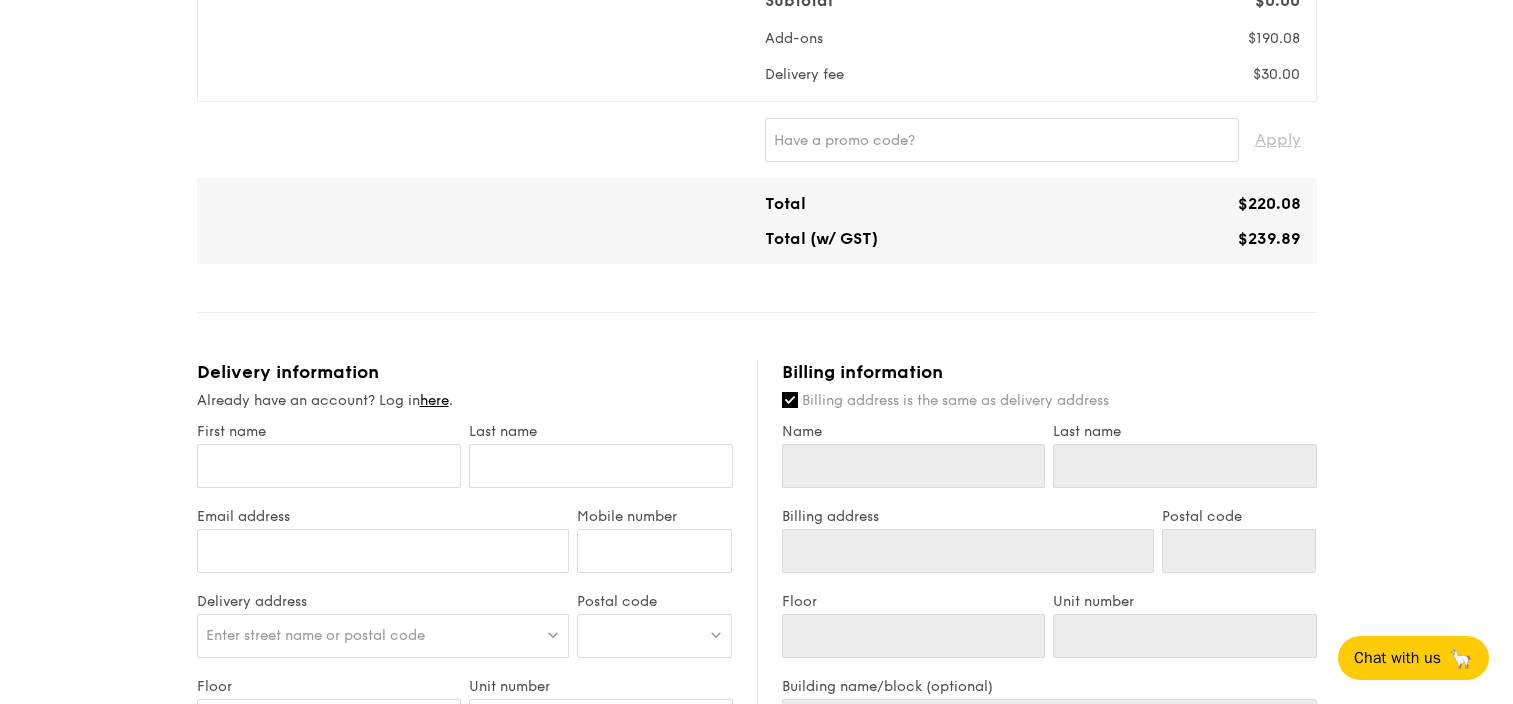 scroll, scrollTop: 601, scrollLeft: 0, axis: vertical 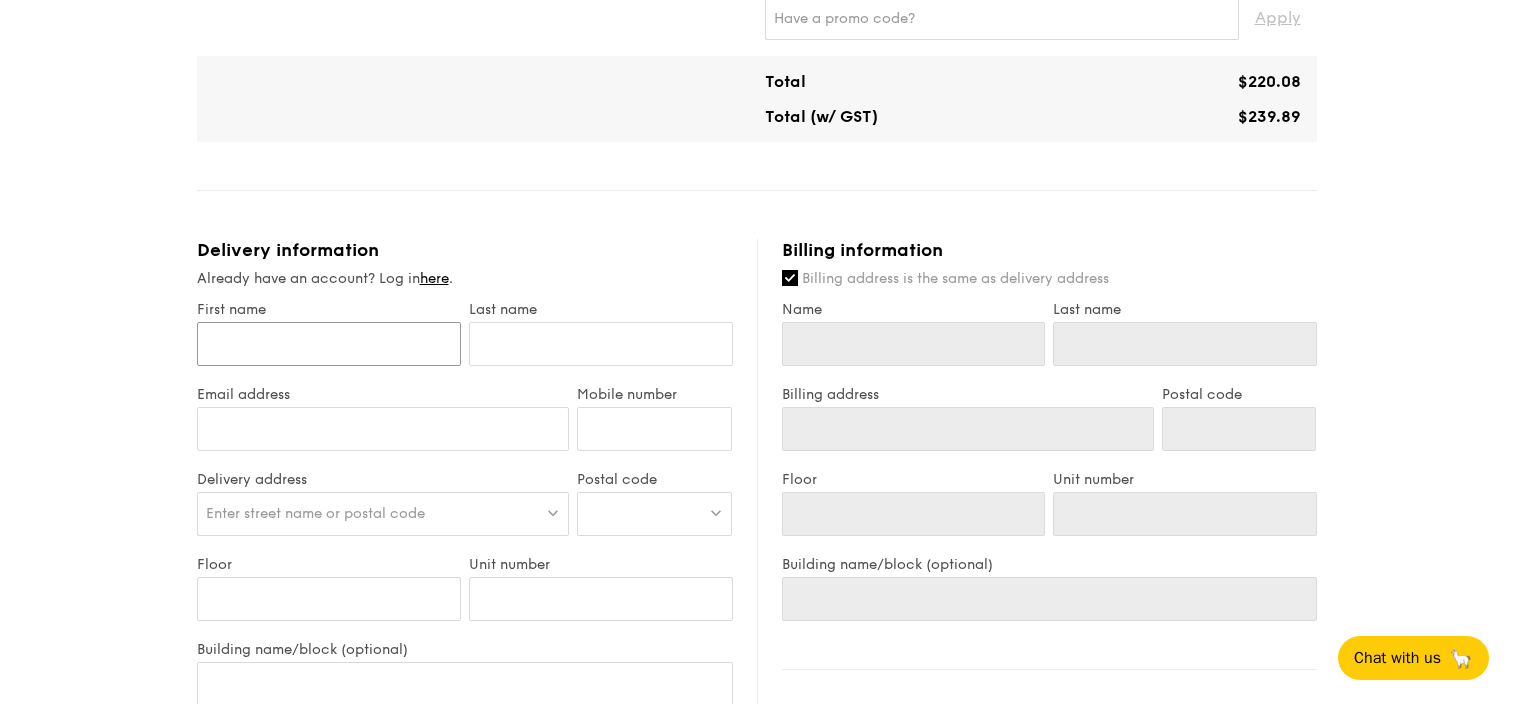 click on "First name" at bounding box center (329, 344) 